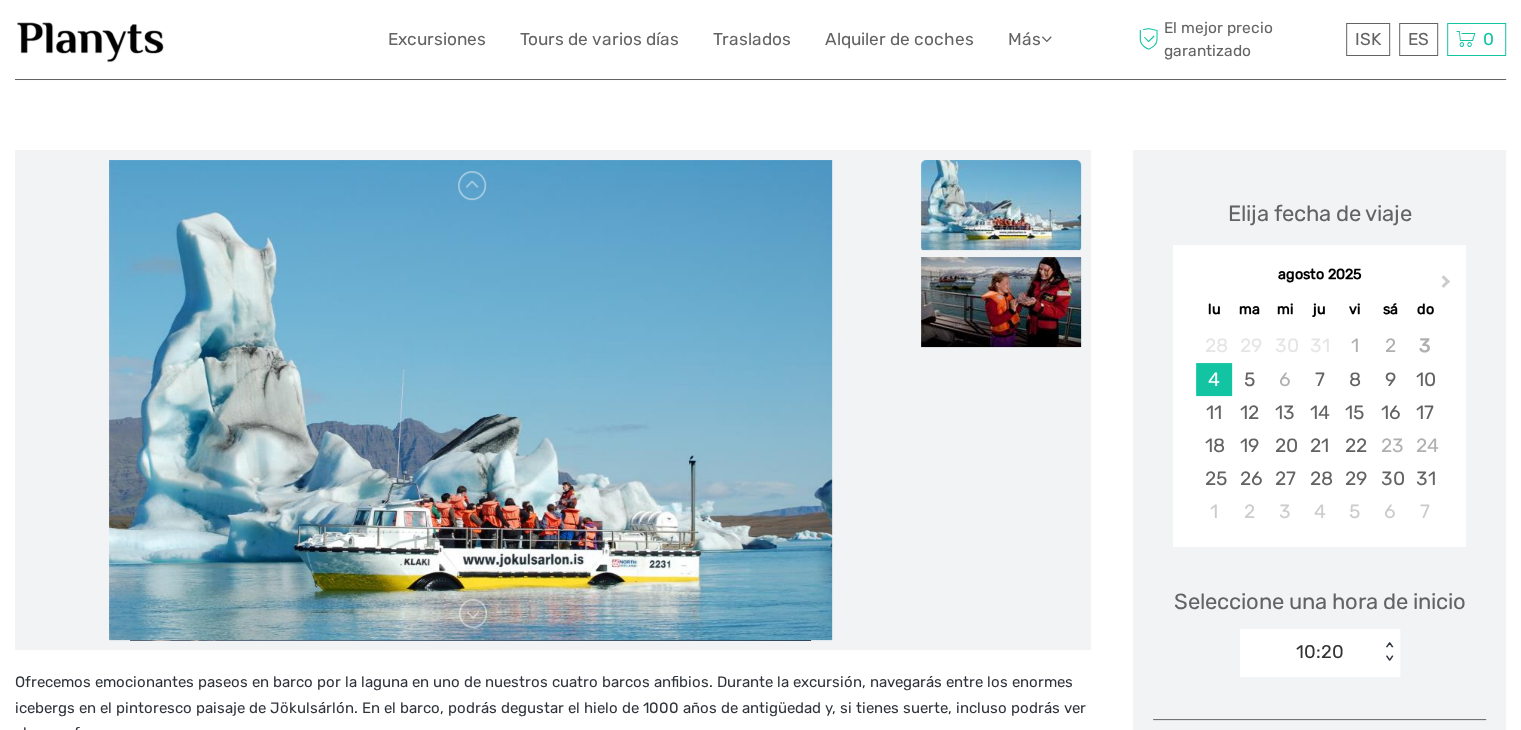 scroll, scrollTop: 300, scrollLeft: 0, axis: vertical 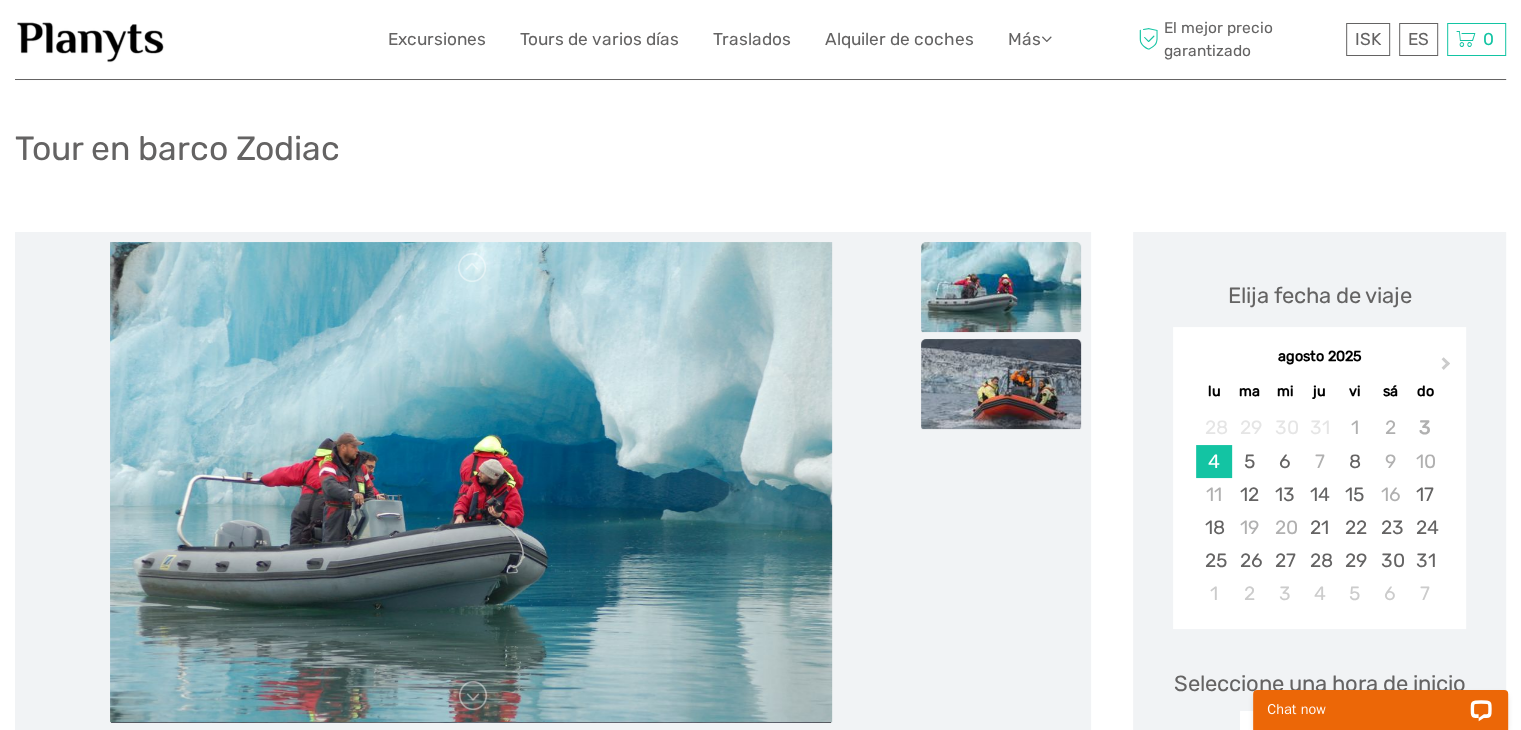 click at bounding box center (1001, 384) 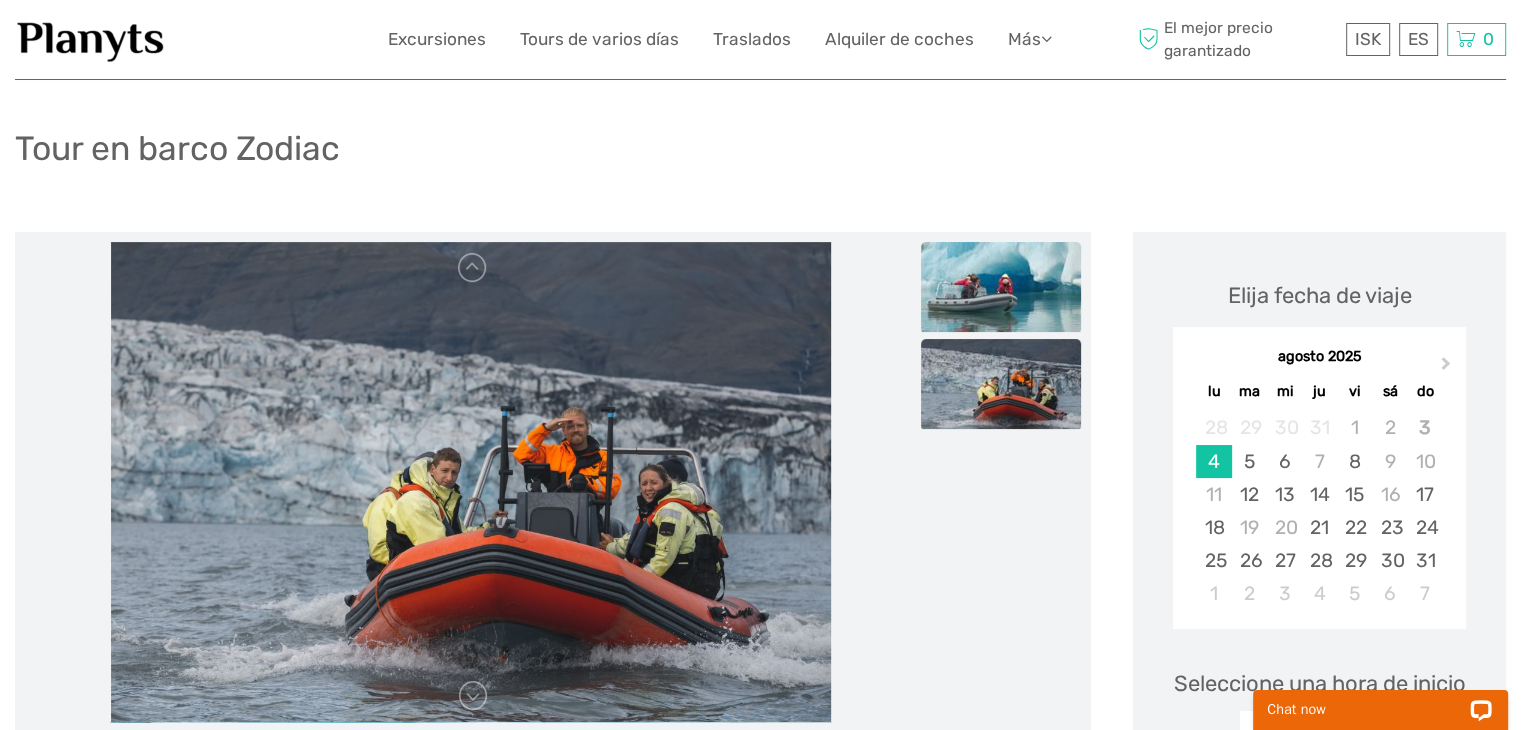 click at bounding box center (1001, 287) 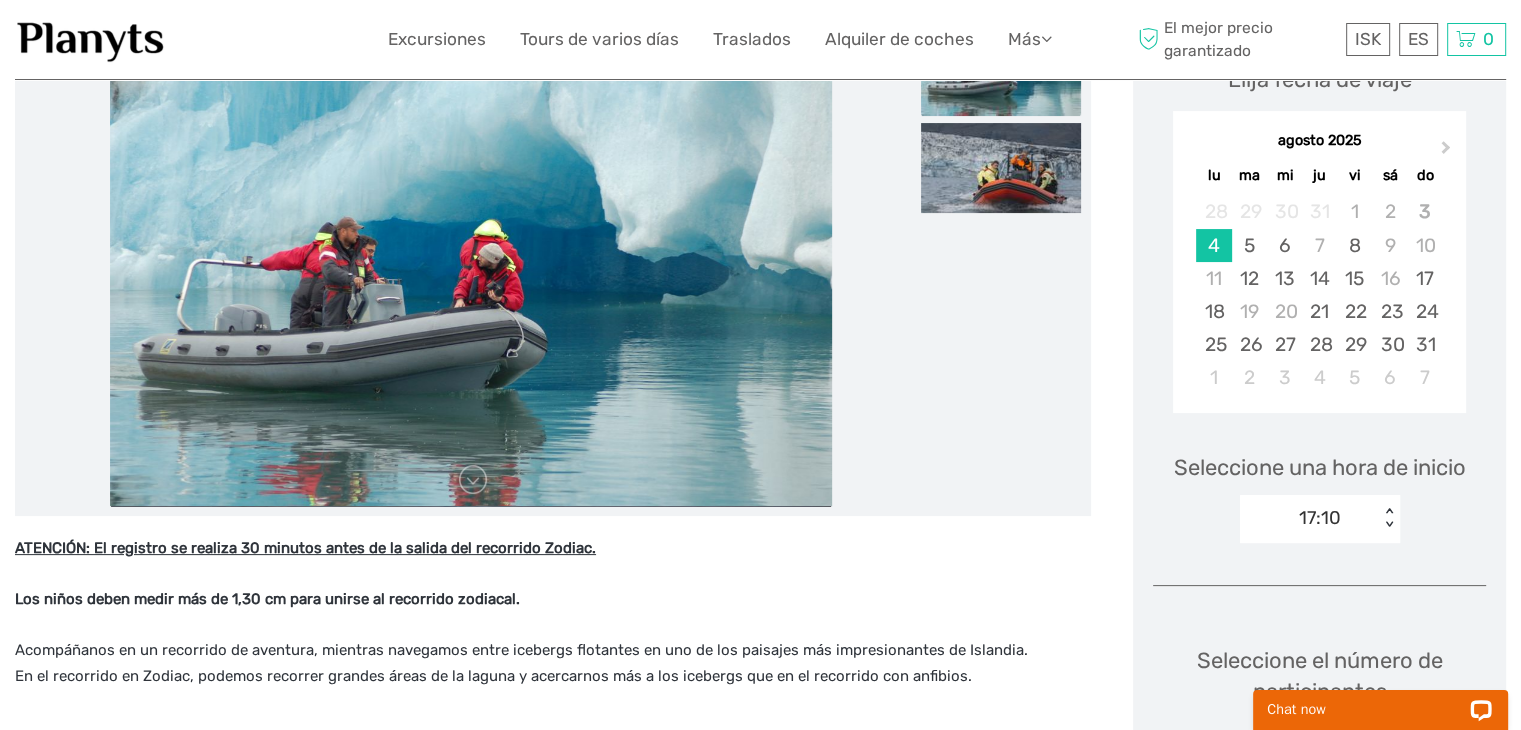 scroll, scrollTop: 300, scrollLeft: 0, axis: vertical 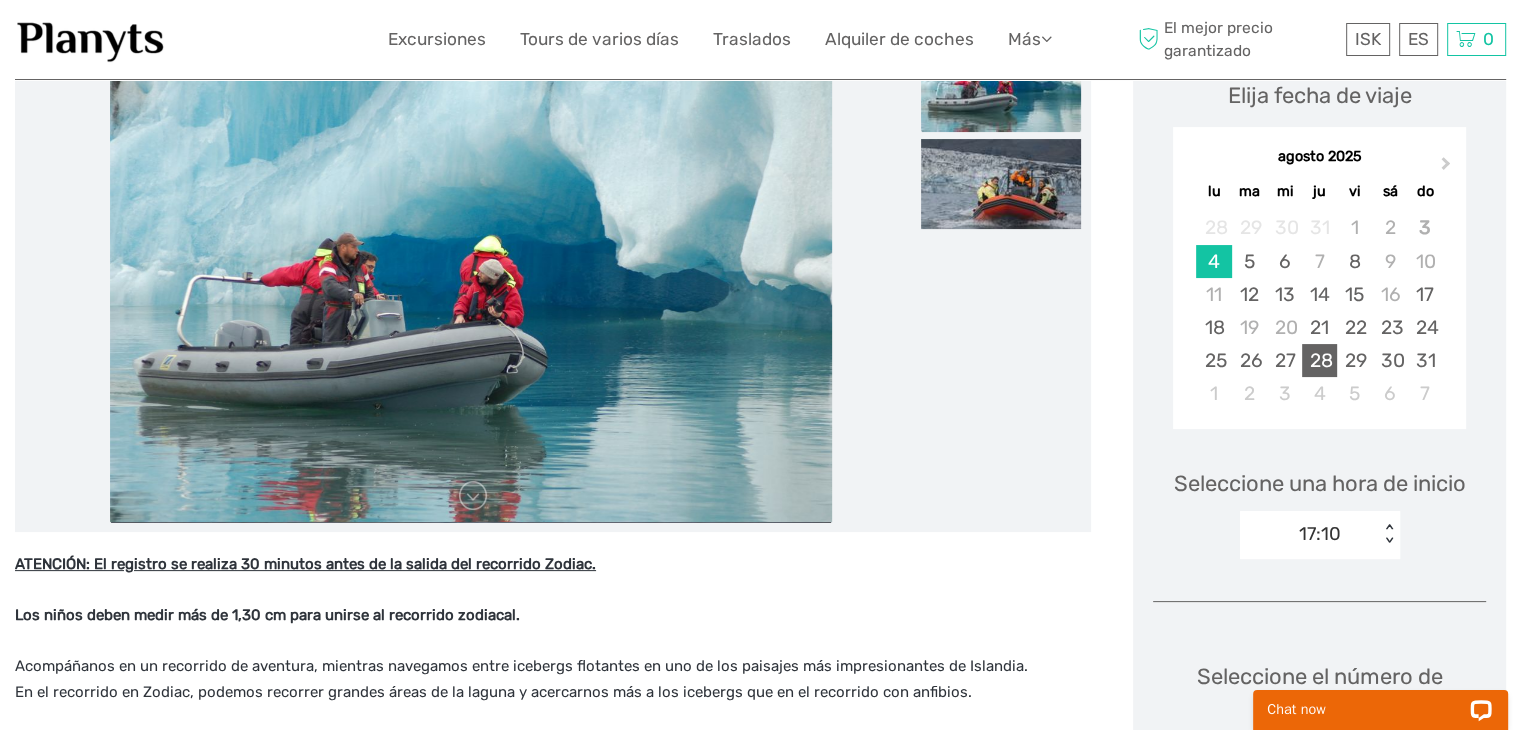 click on "28" at bounding box center [1319, 360] 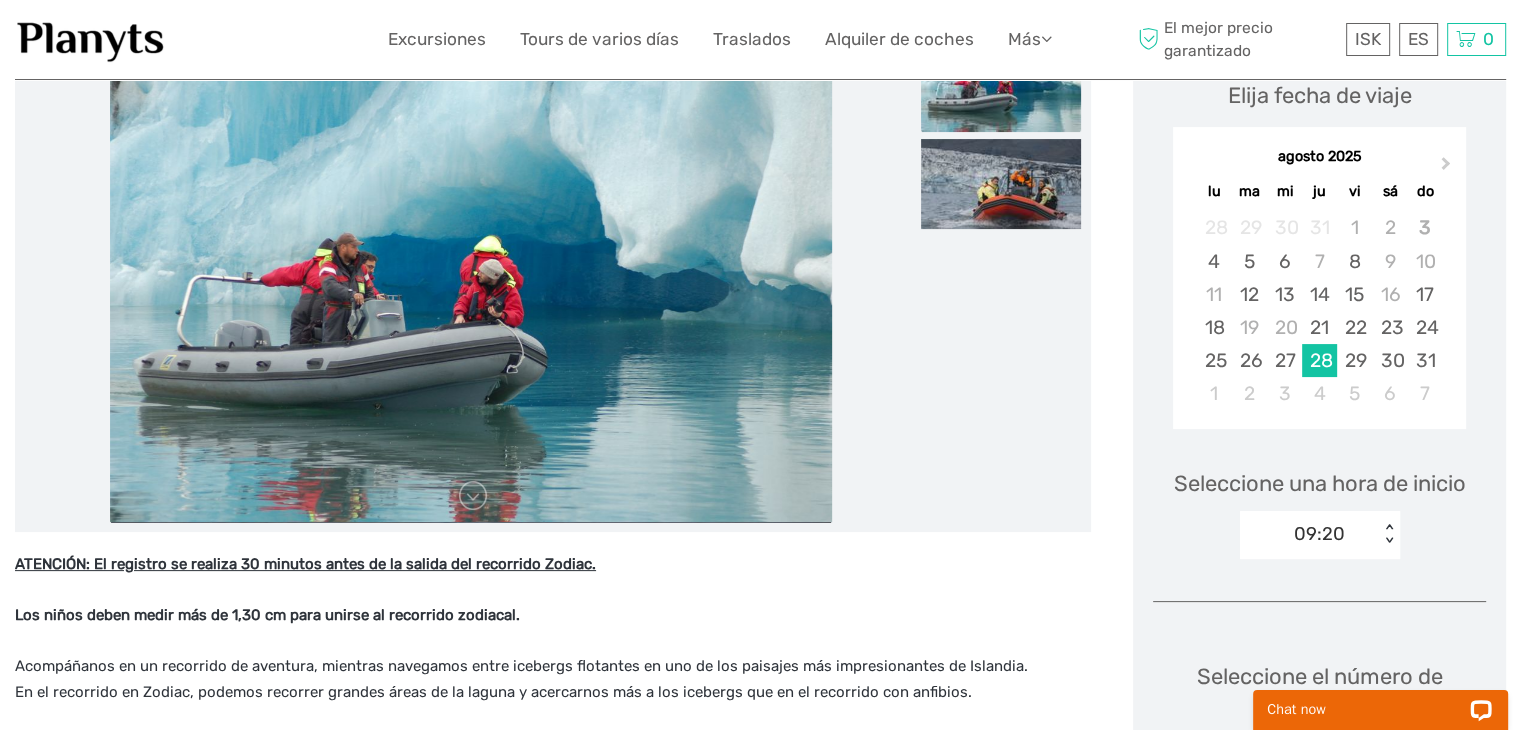 scroll, scrollTop: 400, scrollLeft: 0, axis: vertical 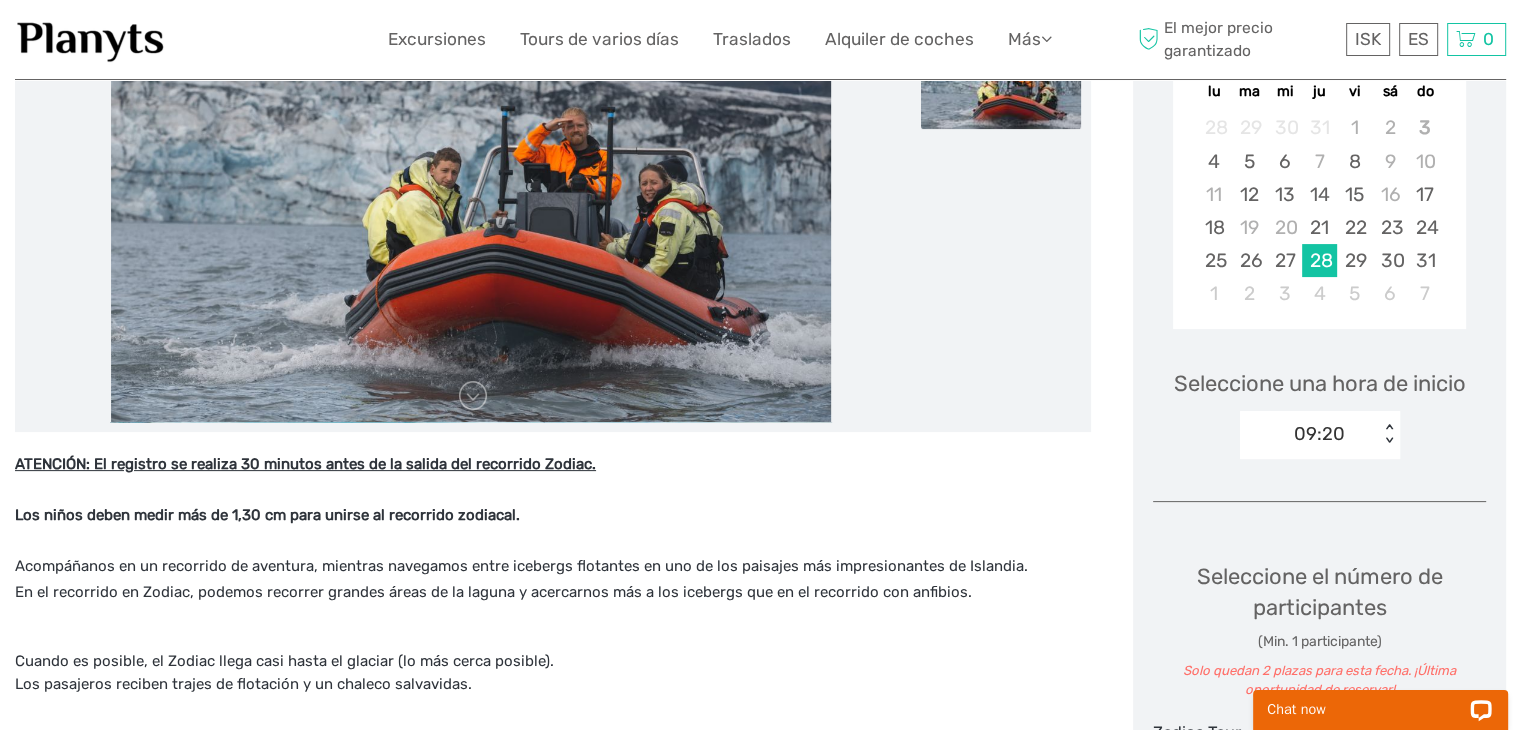 click on "< >" at bounding box center [1389, 434] 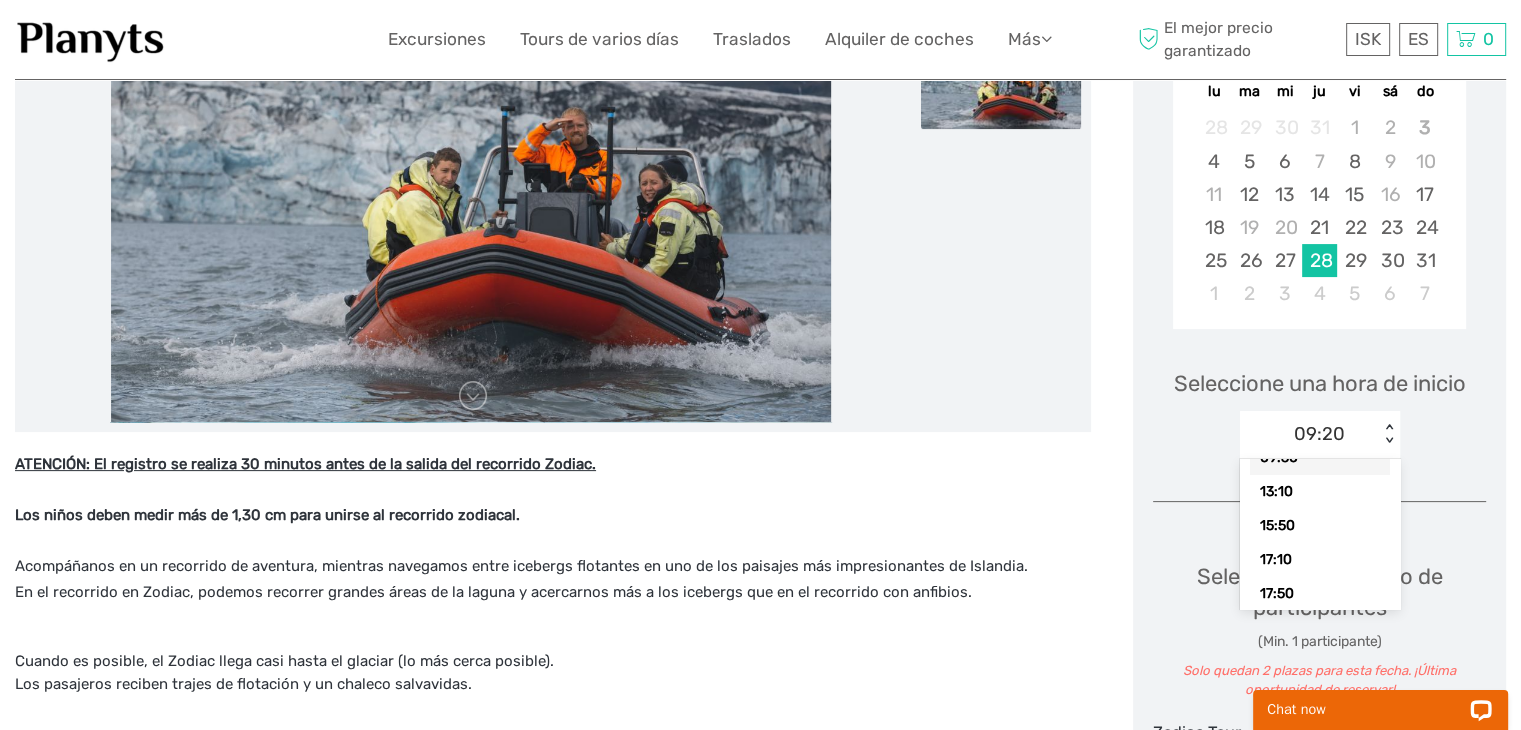 scroll, scrollTop: 60, scrollLeft: 0, axis: vertical 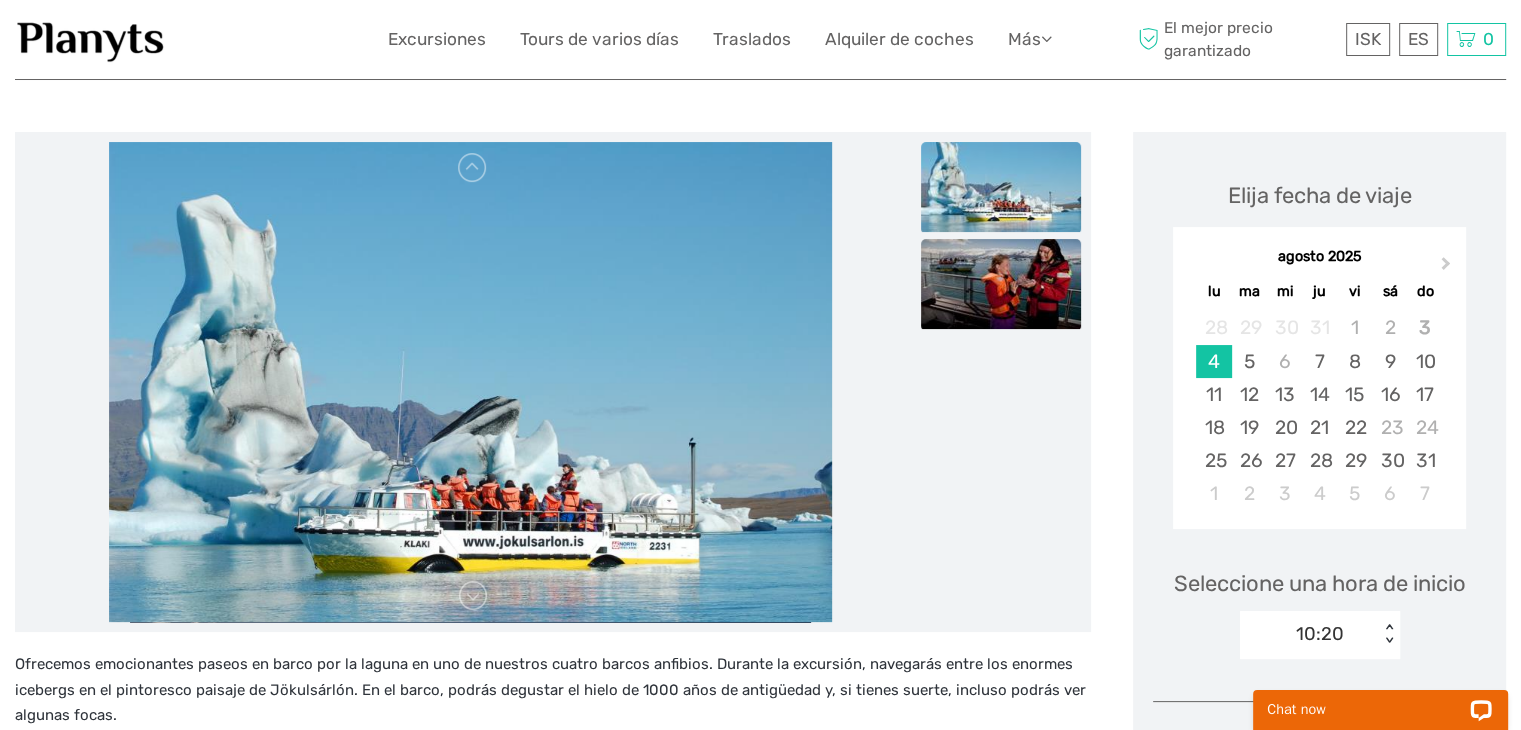 click at bounding box center (1001, 284) 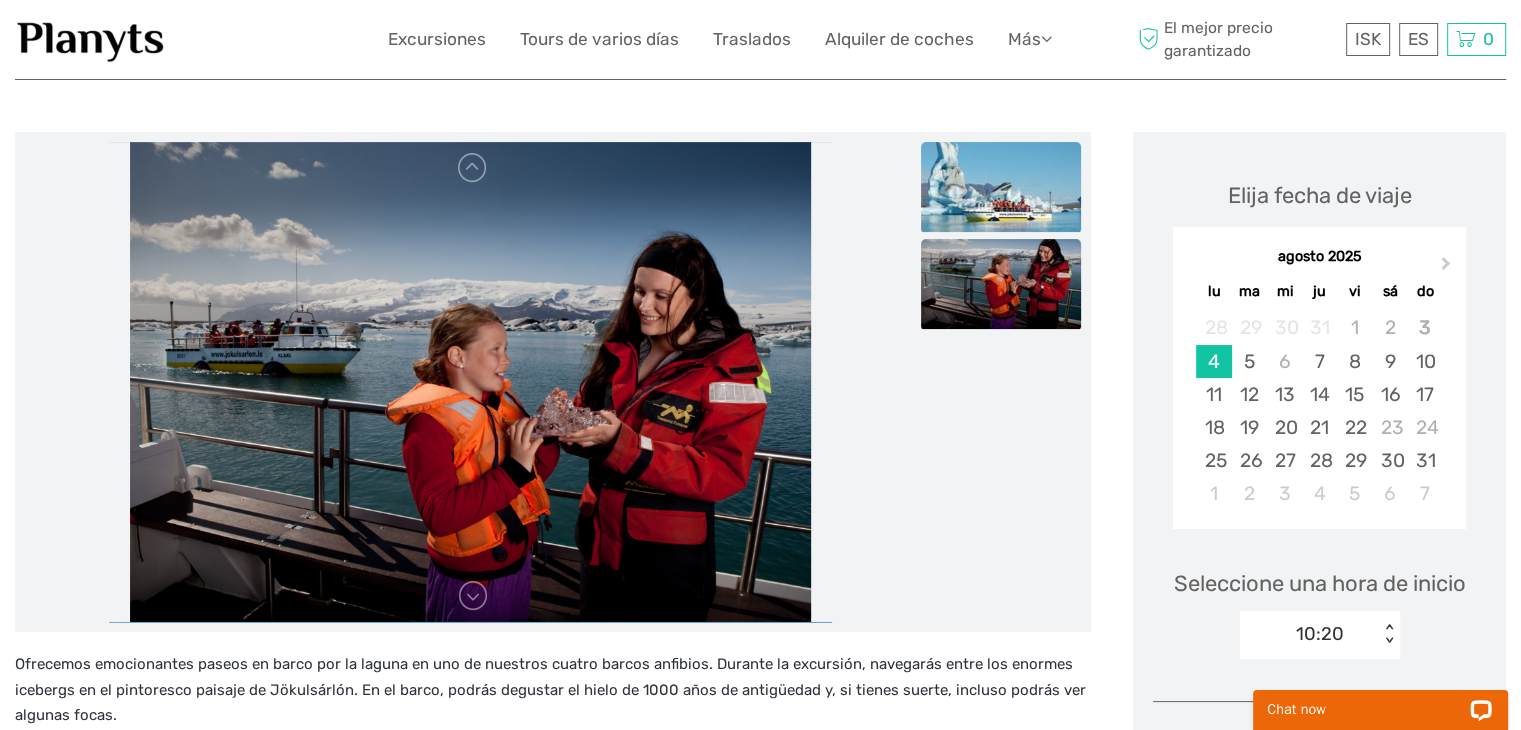 click at bounding box center [1001, 187] 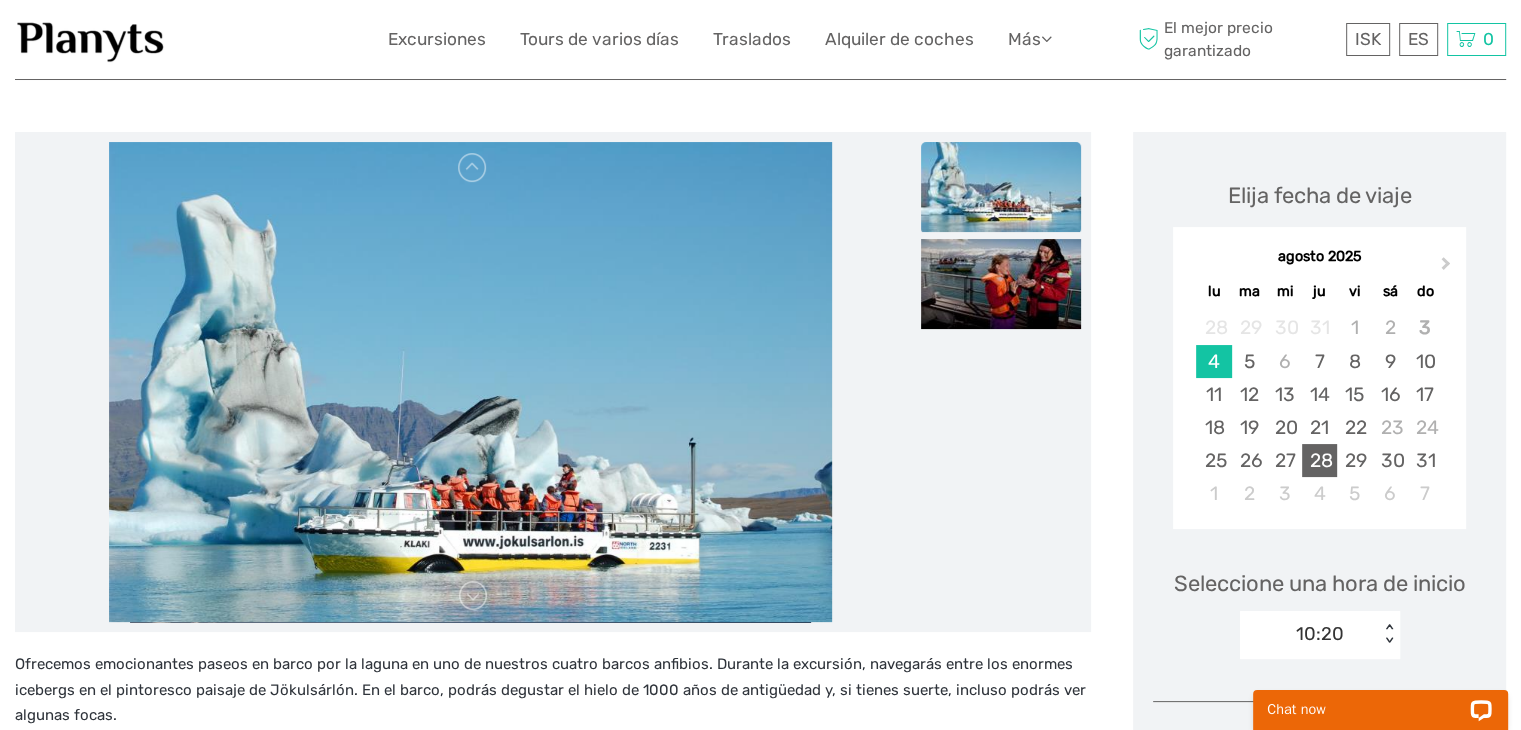 click on "28" at bounding box center [1319, 460] 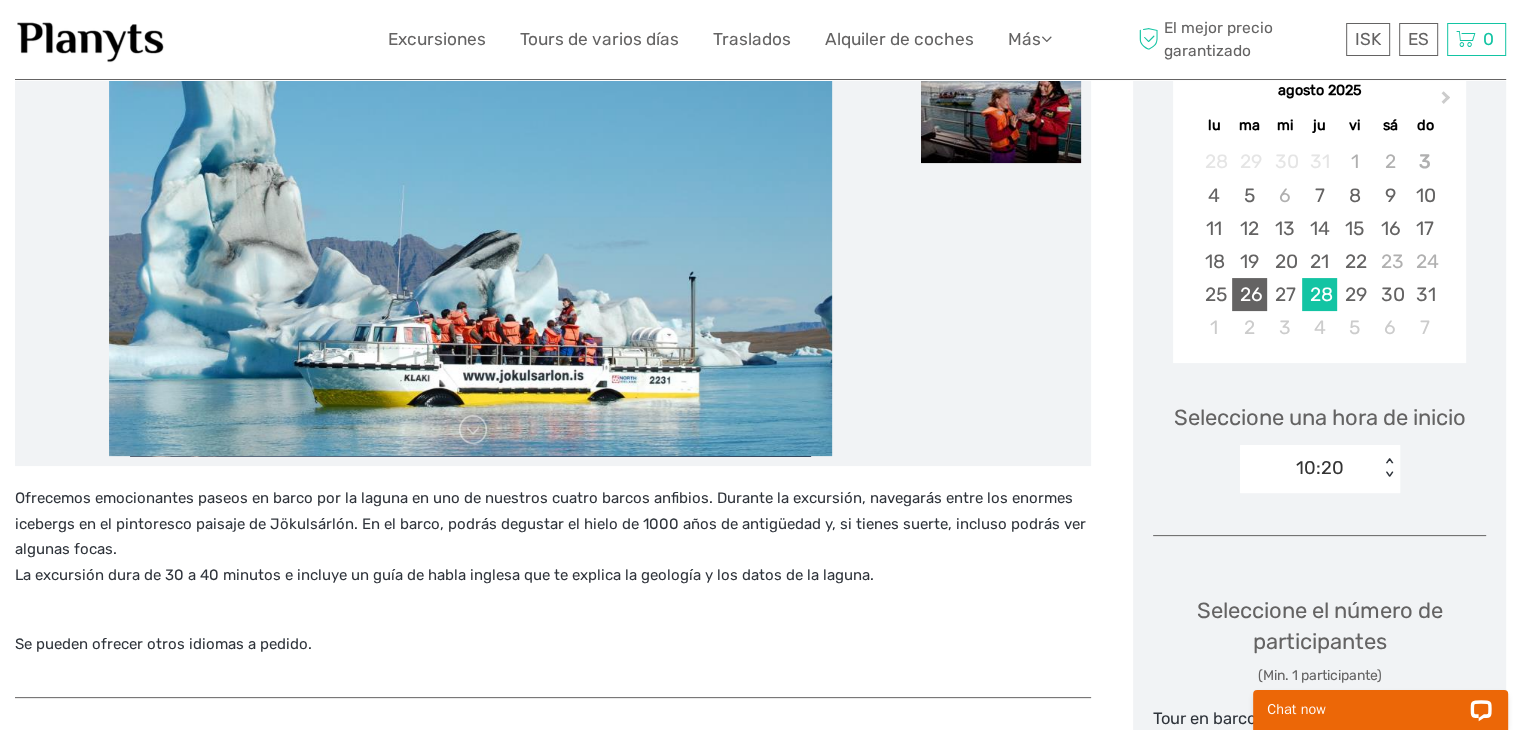 scroll, scrollTop: 400, scrollLeft: 0, axis: vertical 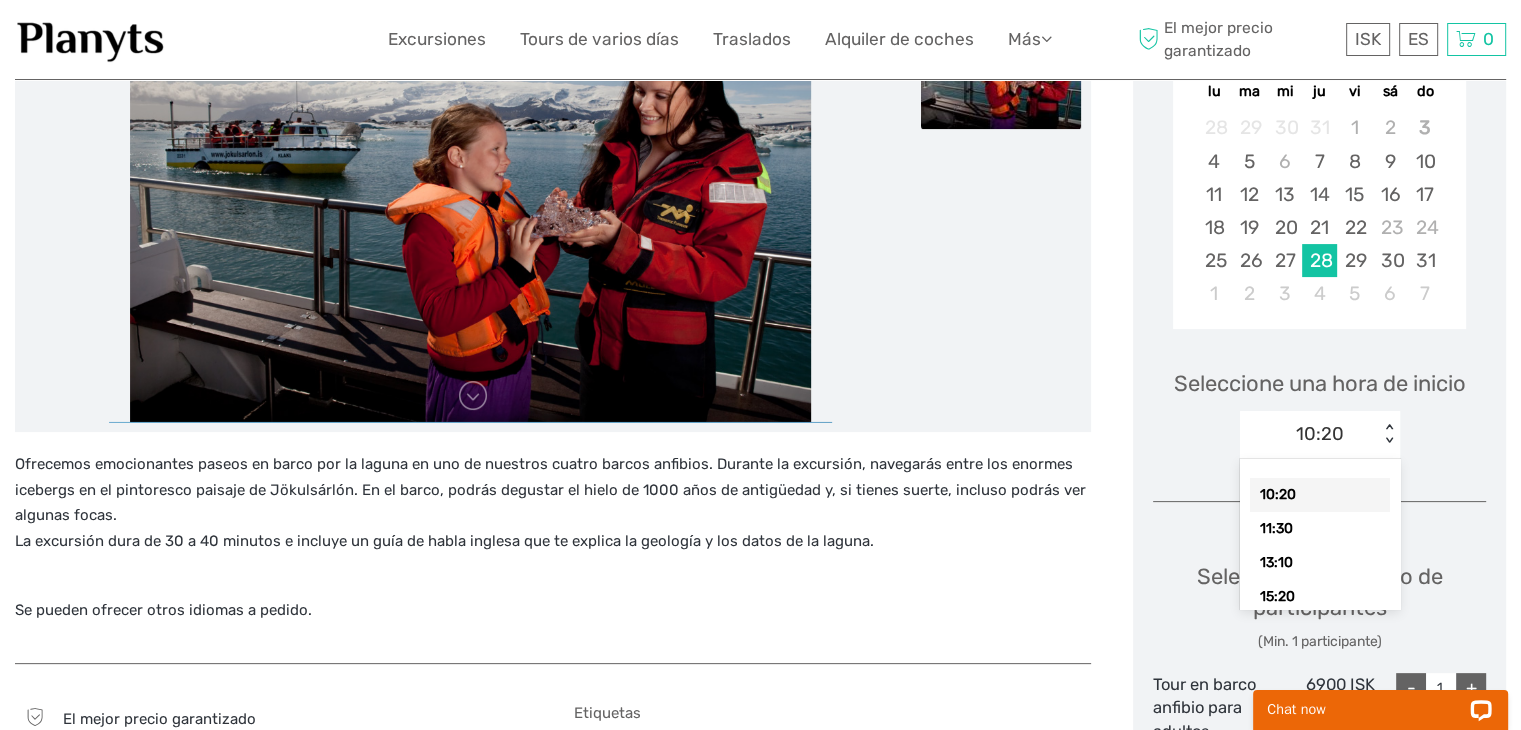 click on "< >" at bounding box center [1389, 434] 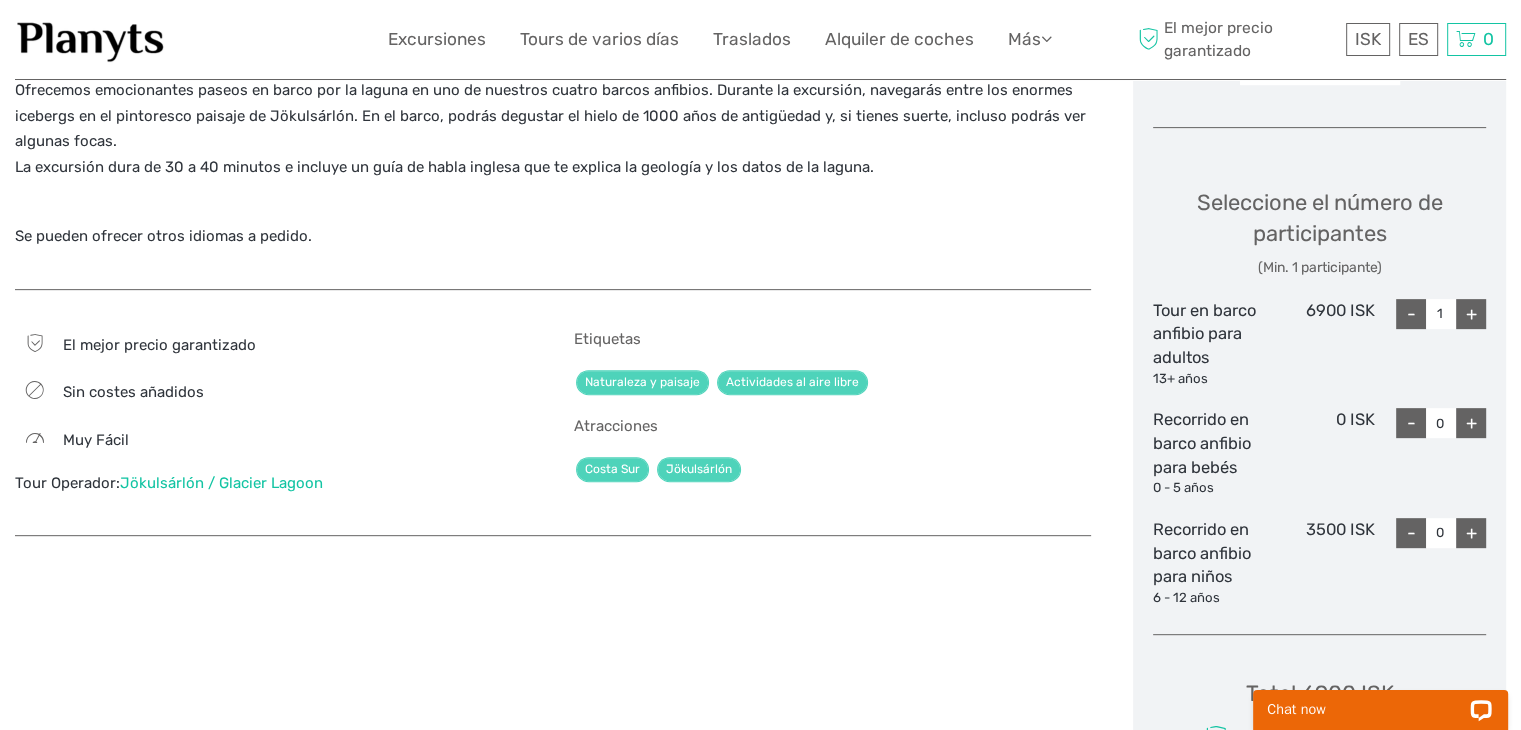 scroll, scrollTop: 800, scrollLeft: 0, axis: vertical 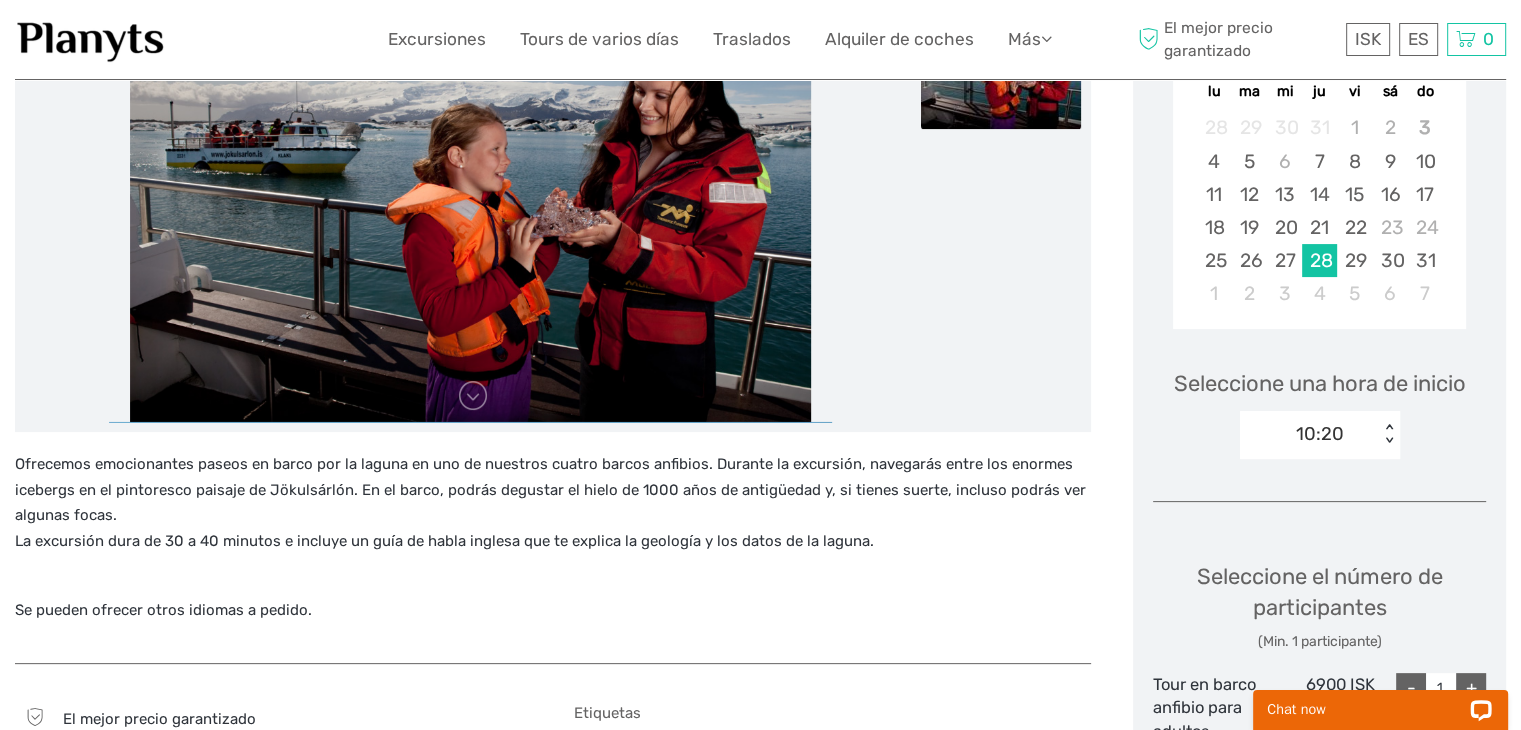 click on "< >" at bounding box center [1389, 434] 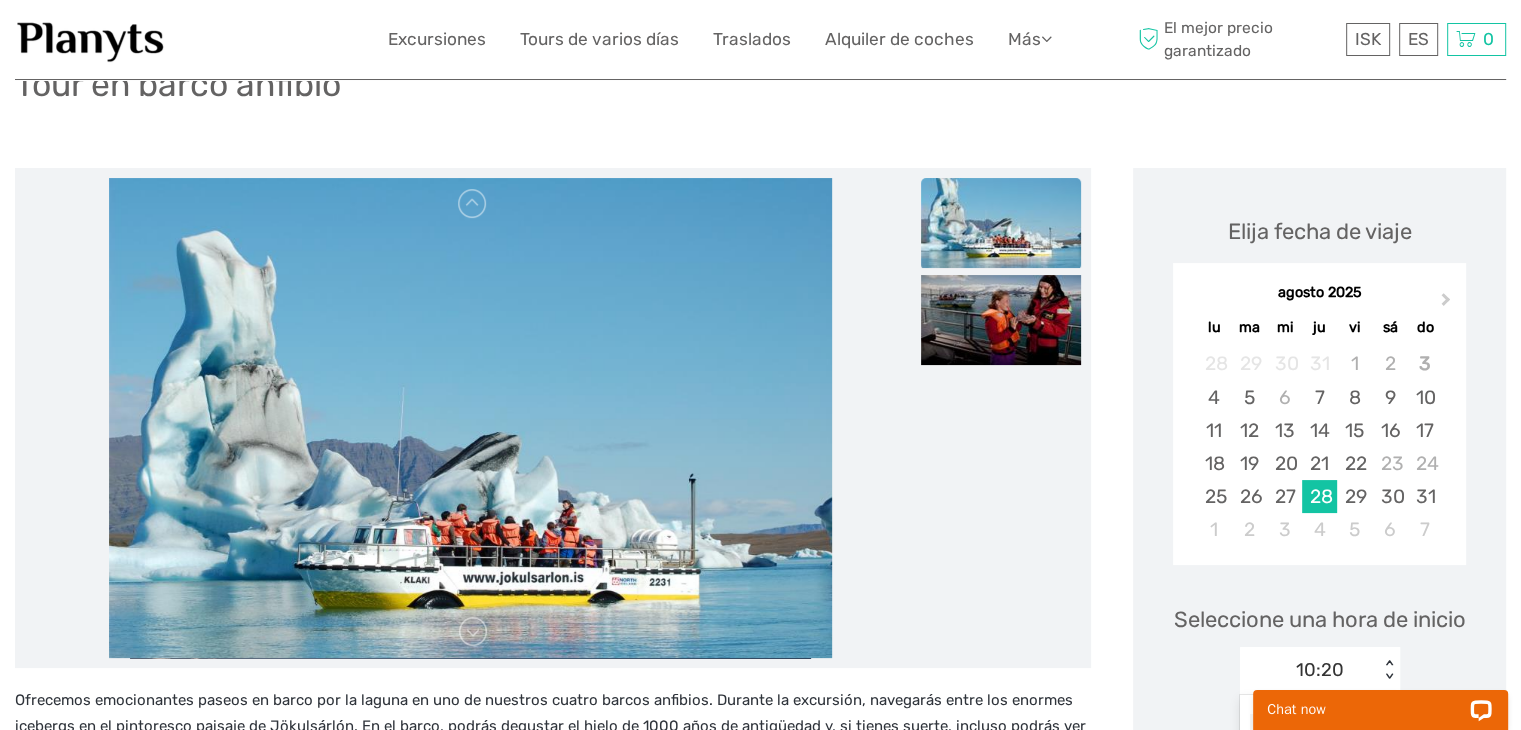 scroll, scrollTop: 0, scrollLeft: 0, axis: both 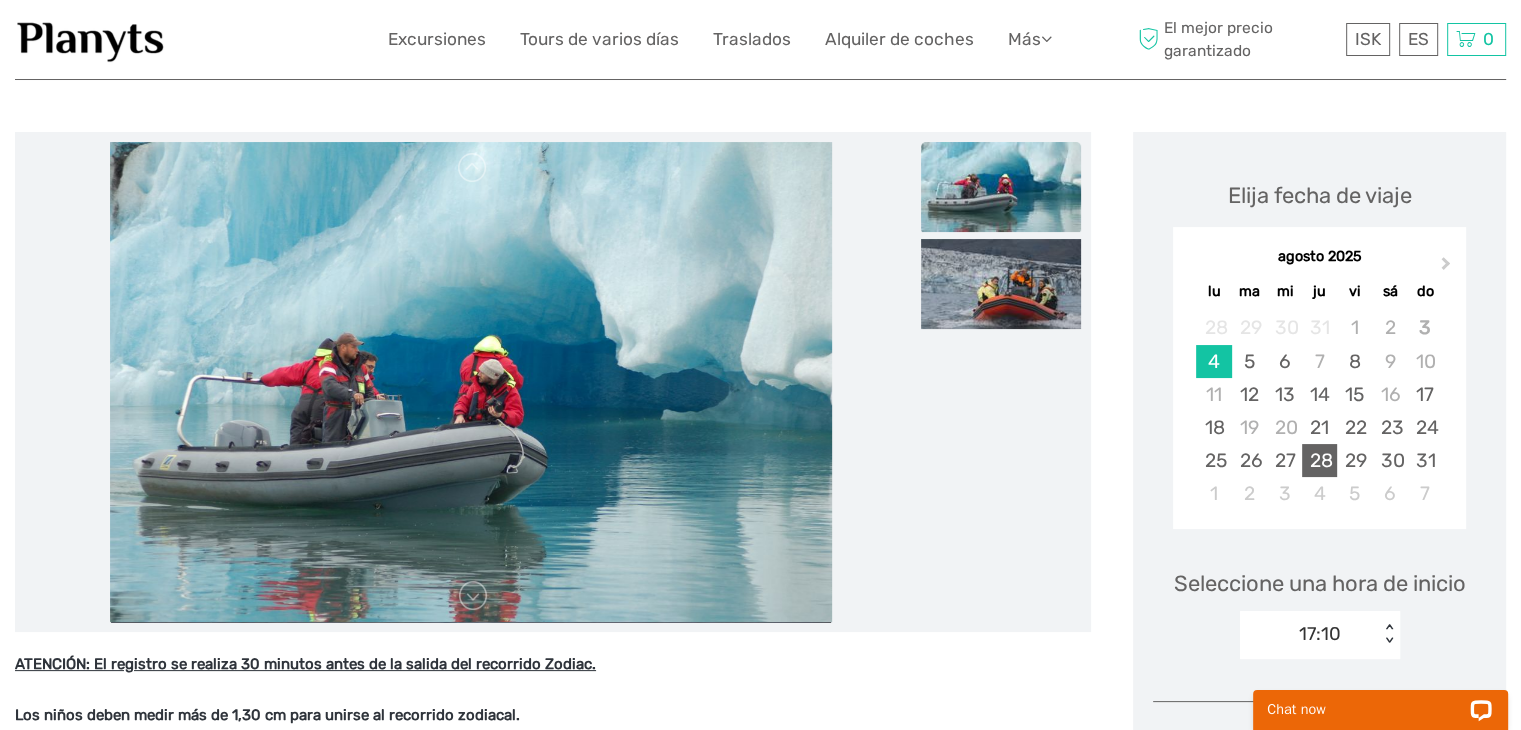click on "28" at bounding box center (1319, 460) 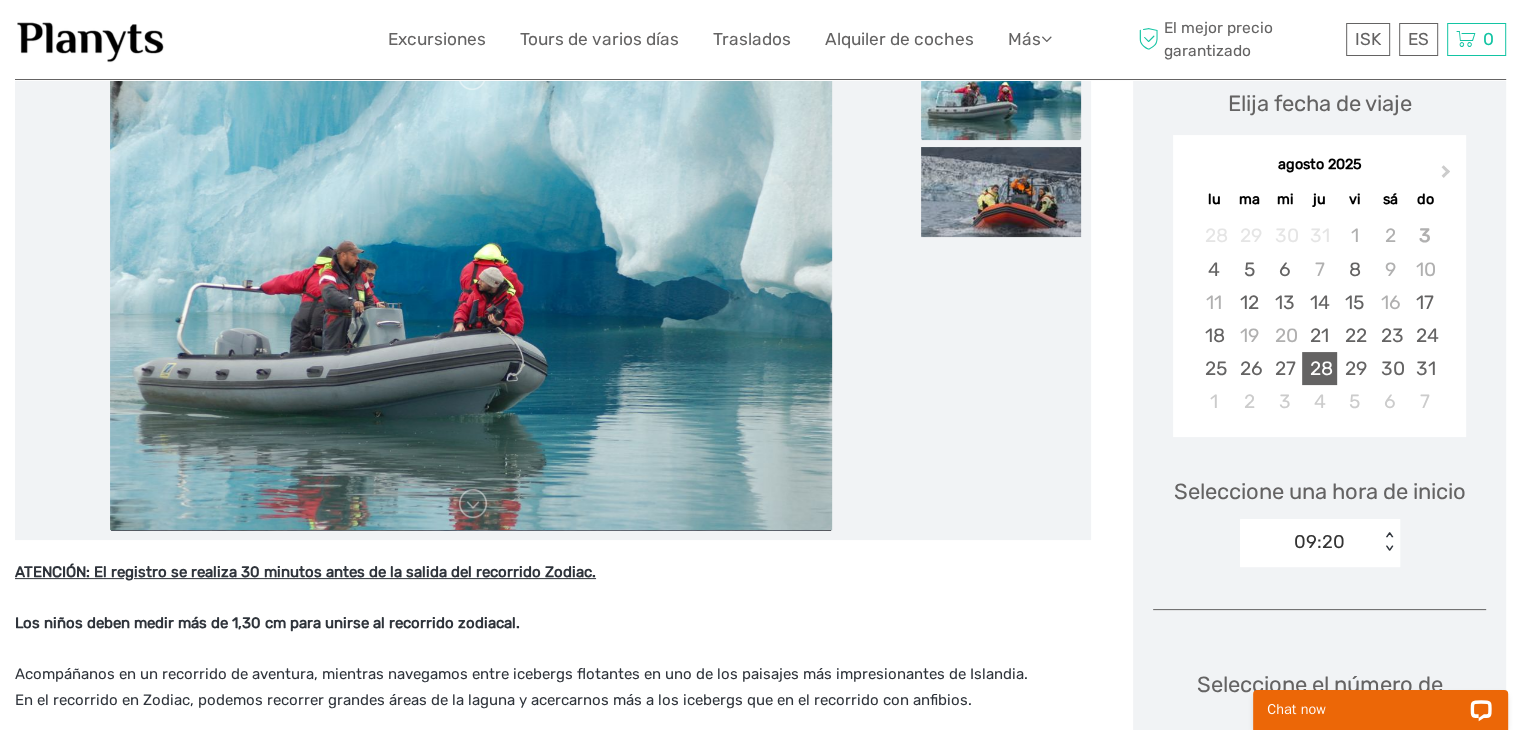 scroll, scrollTop: 400, scrollLeft: 0, axis: vertical 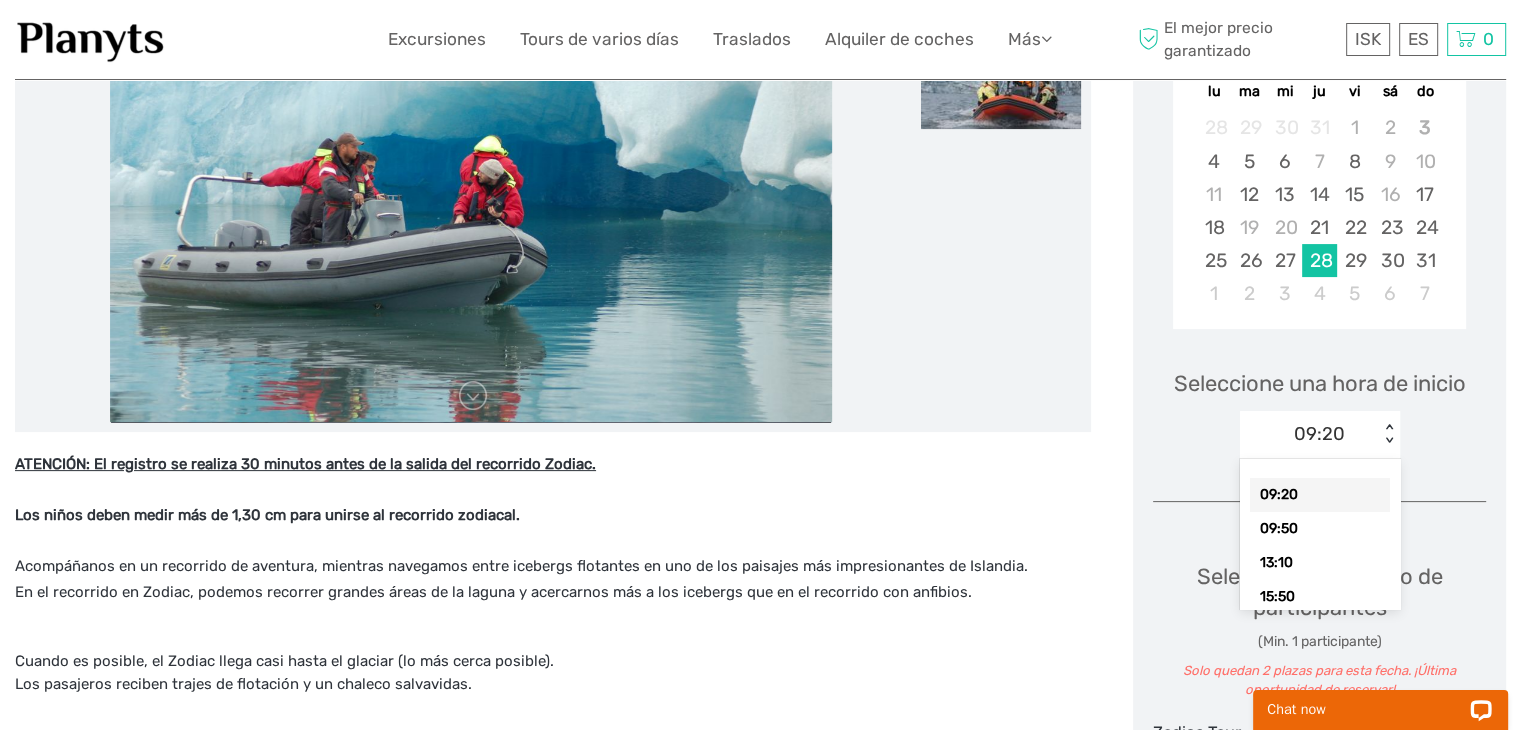 click on "< >" at bounding box center [1389, 434] 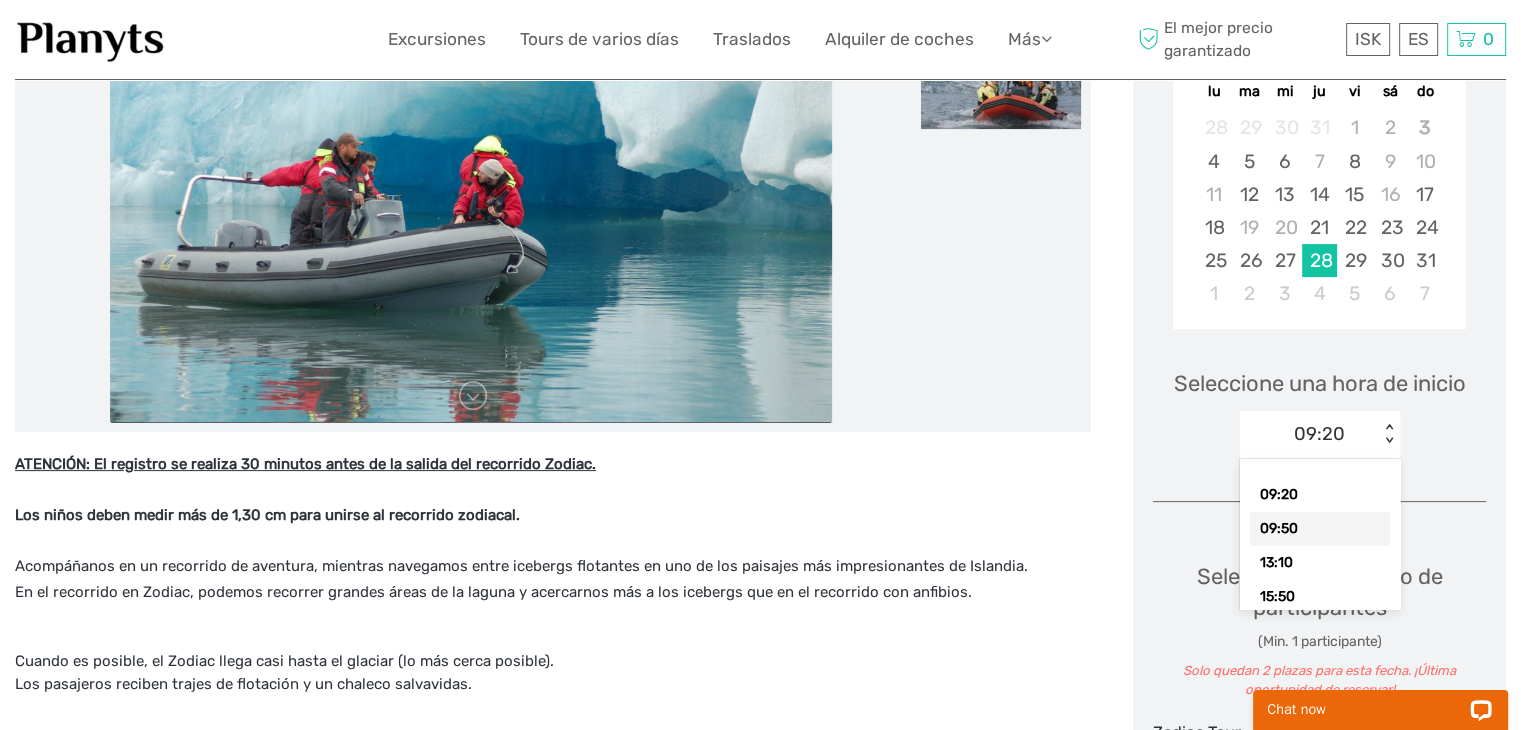 click on "09:50" at bounding box center [1320, 529] 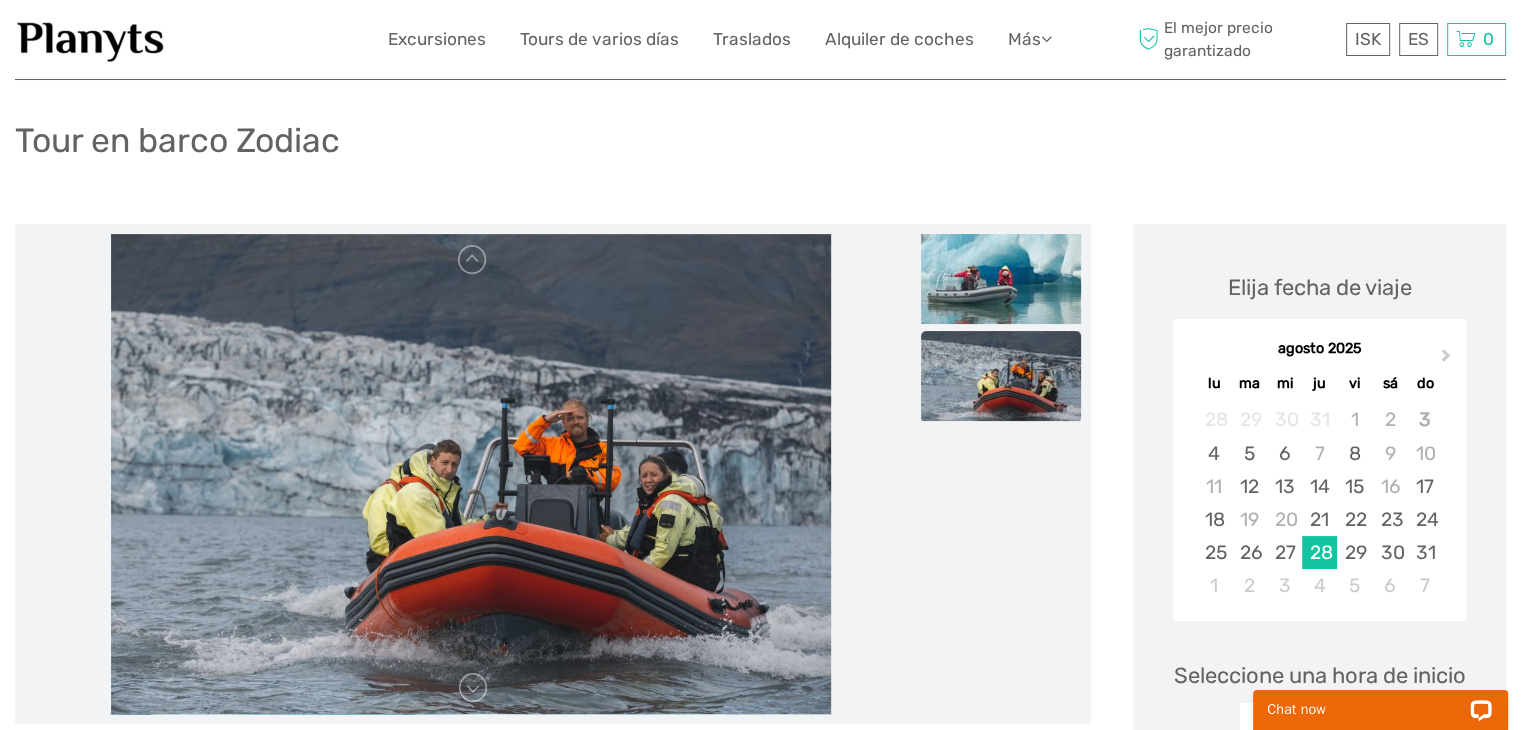 scroll, scrollTop: 100, scrollLeft: 0, axis: vertical 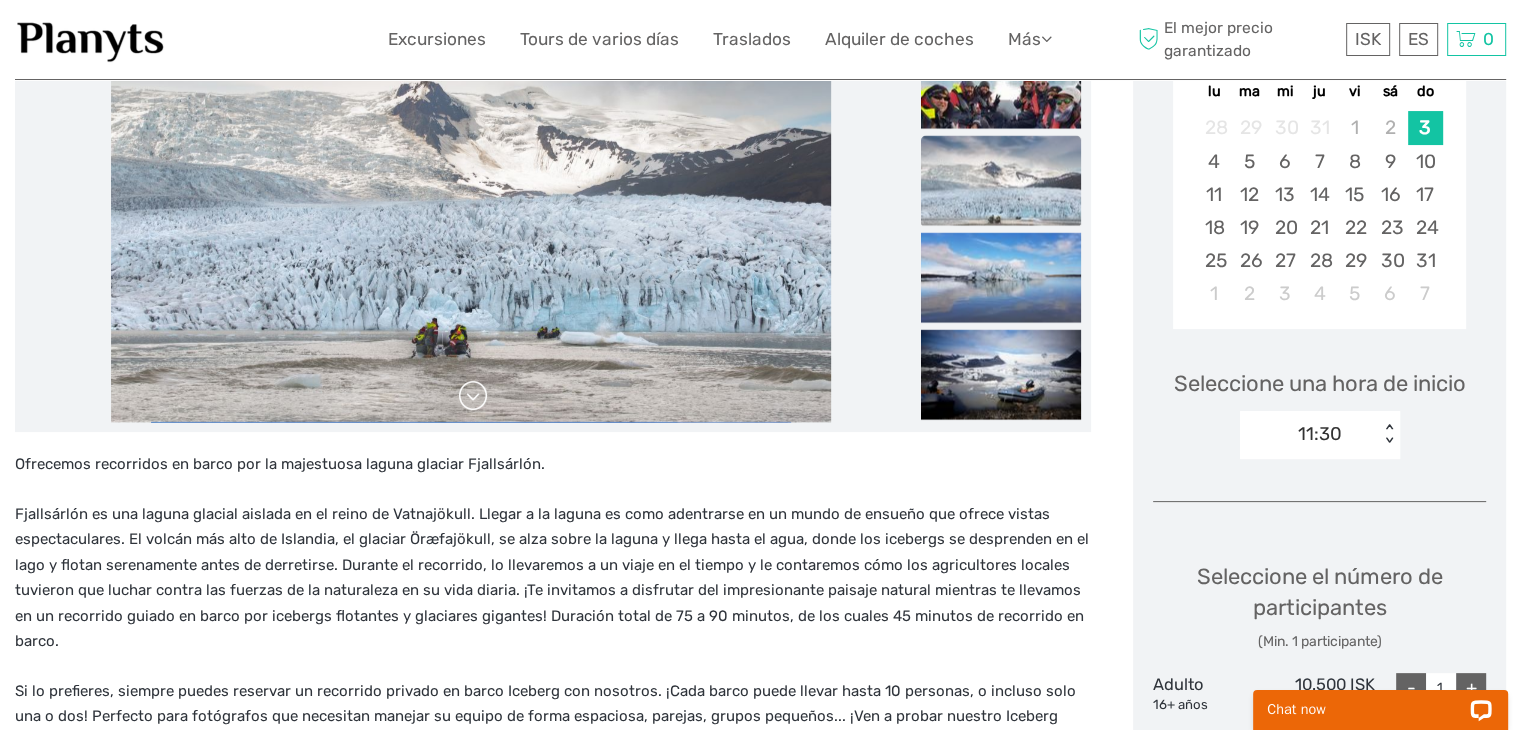 click at bounding box center [473, 396] 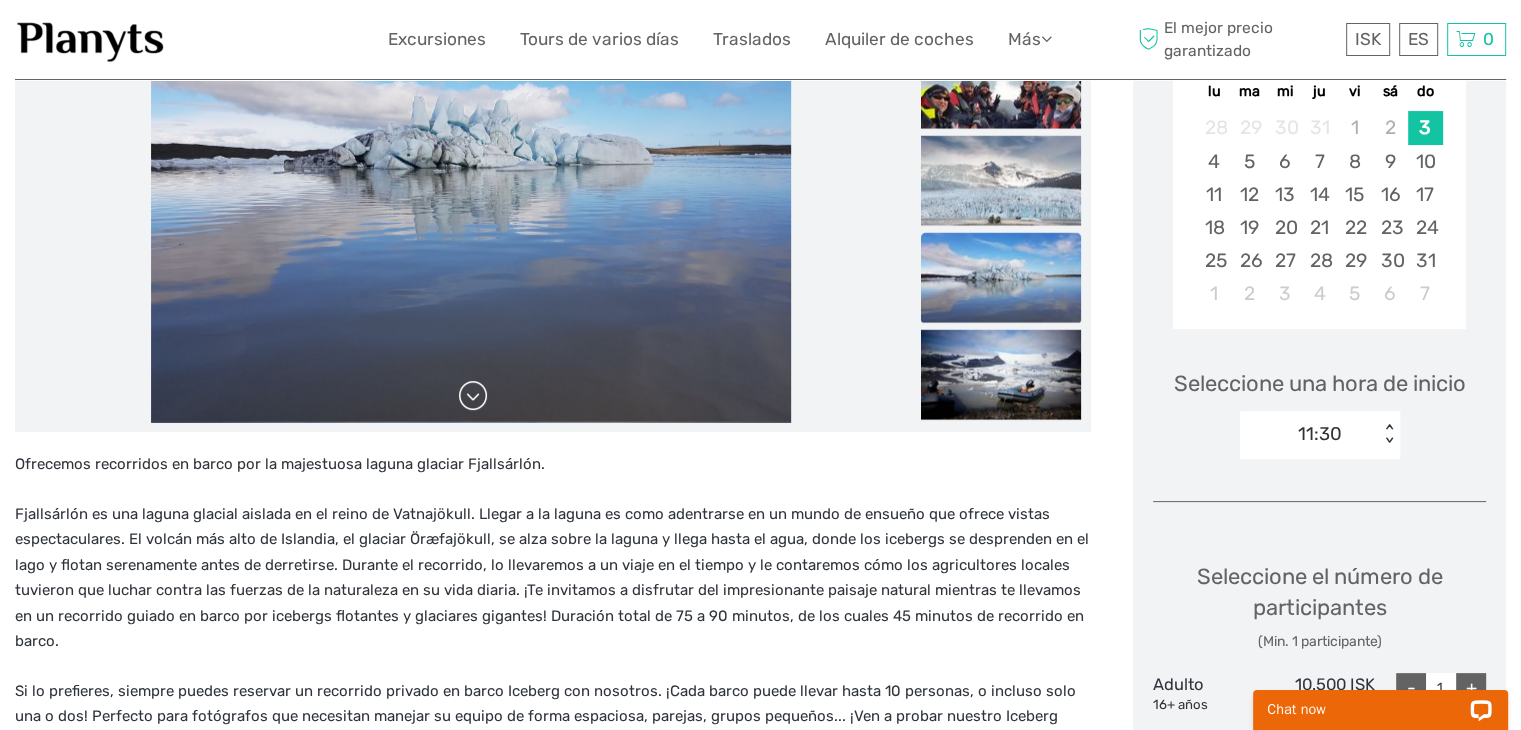 click at bounding box center (473, 396) 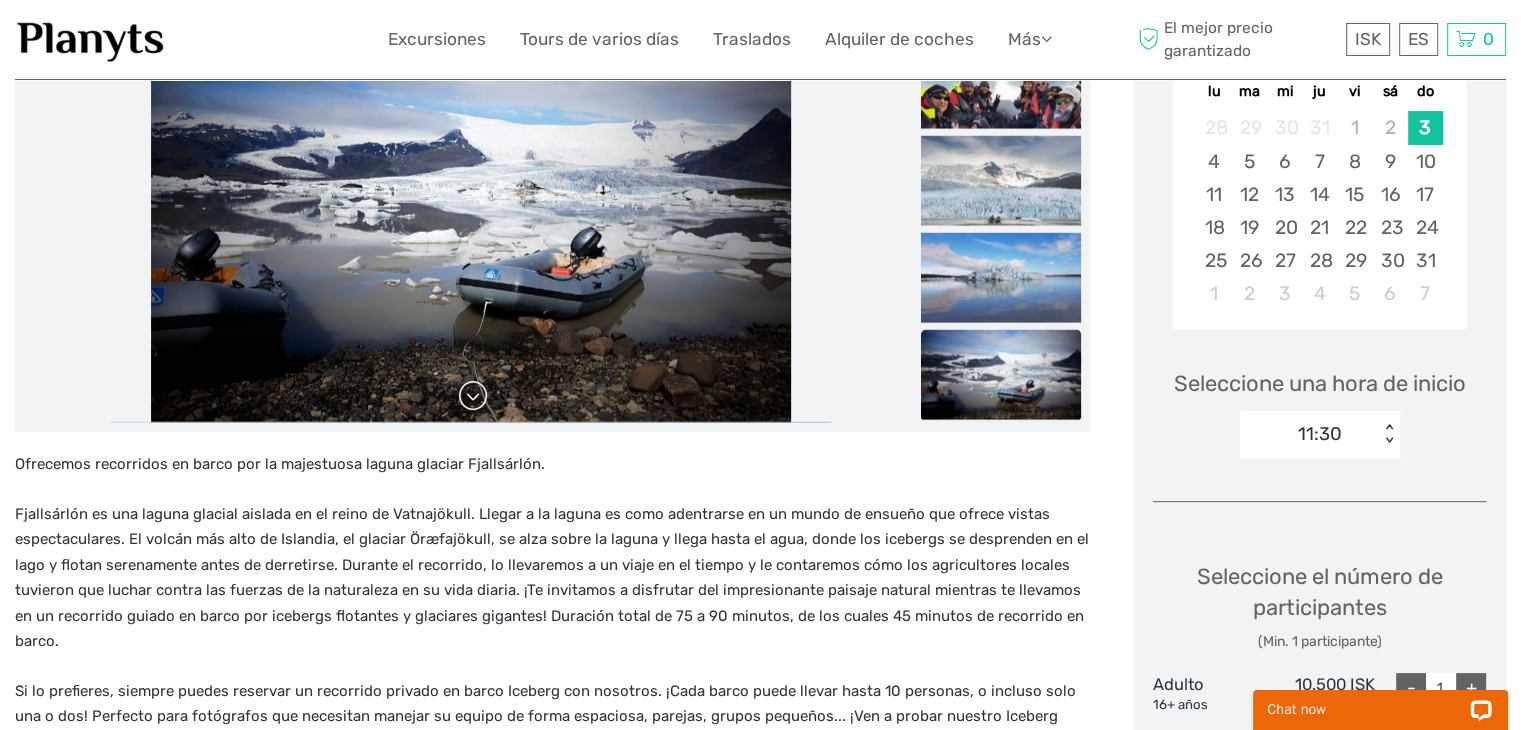 click at bounding box center [473, 396] 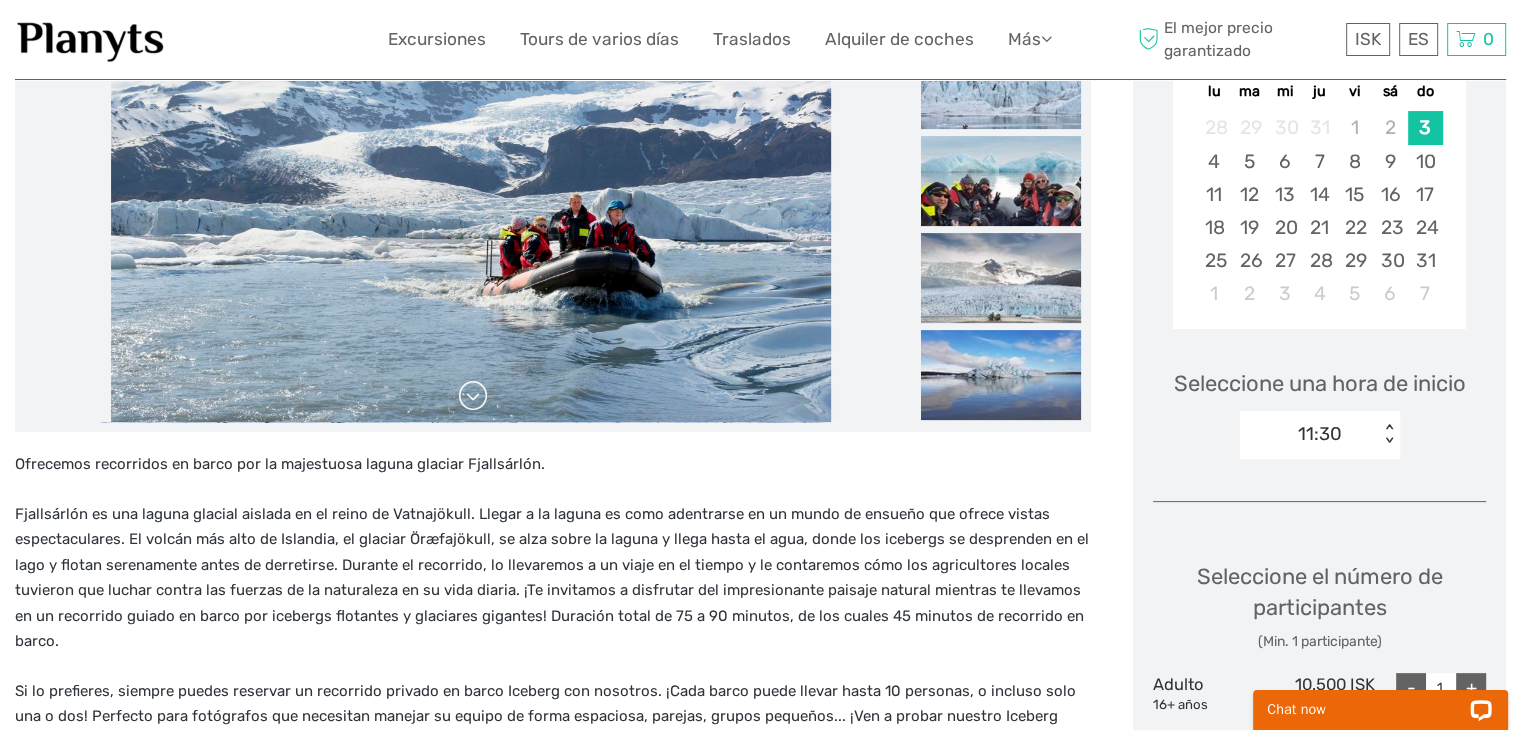 click at bounding box center [473, 396] 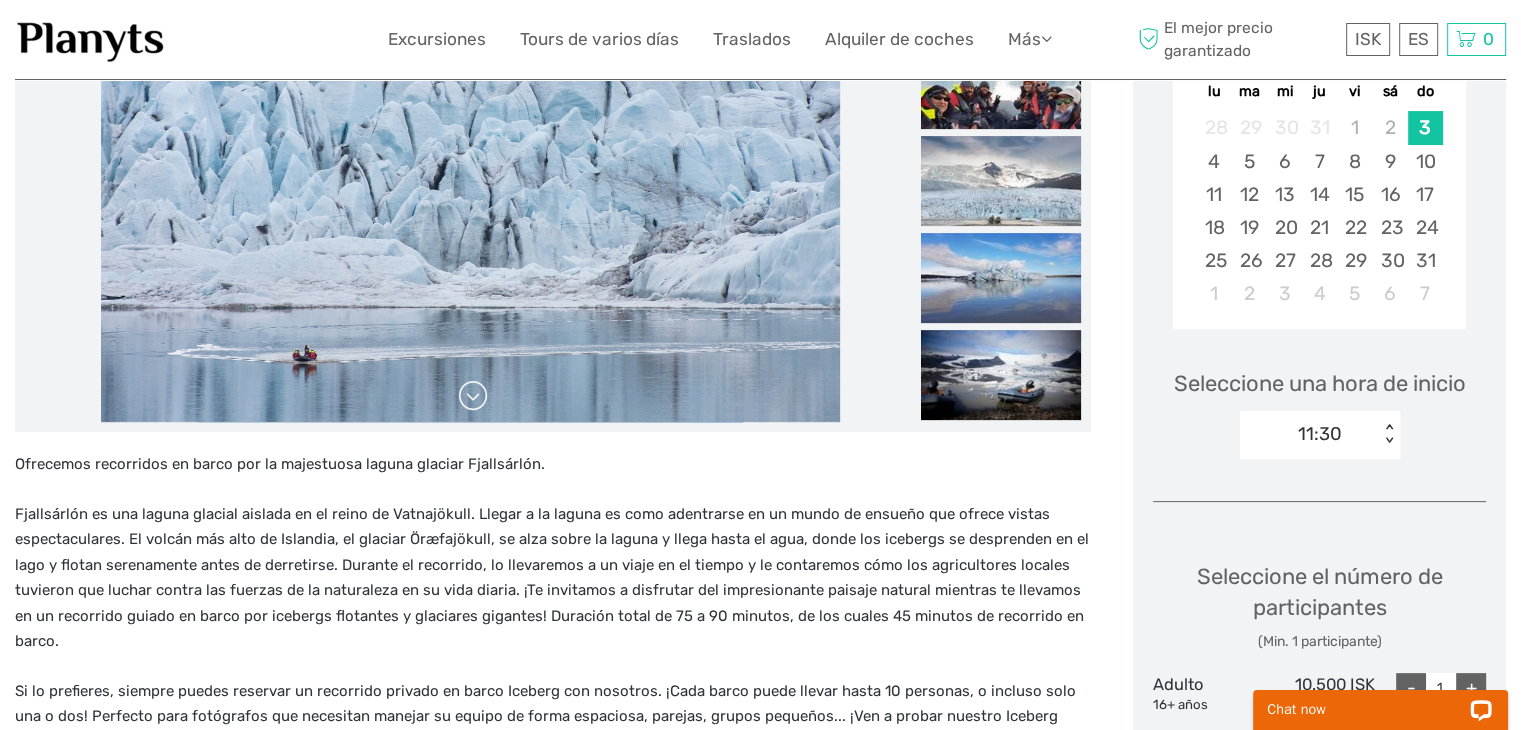 click at bounding box center [473, 396] 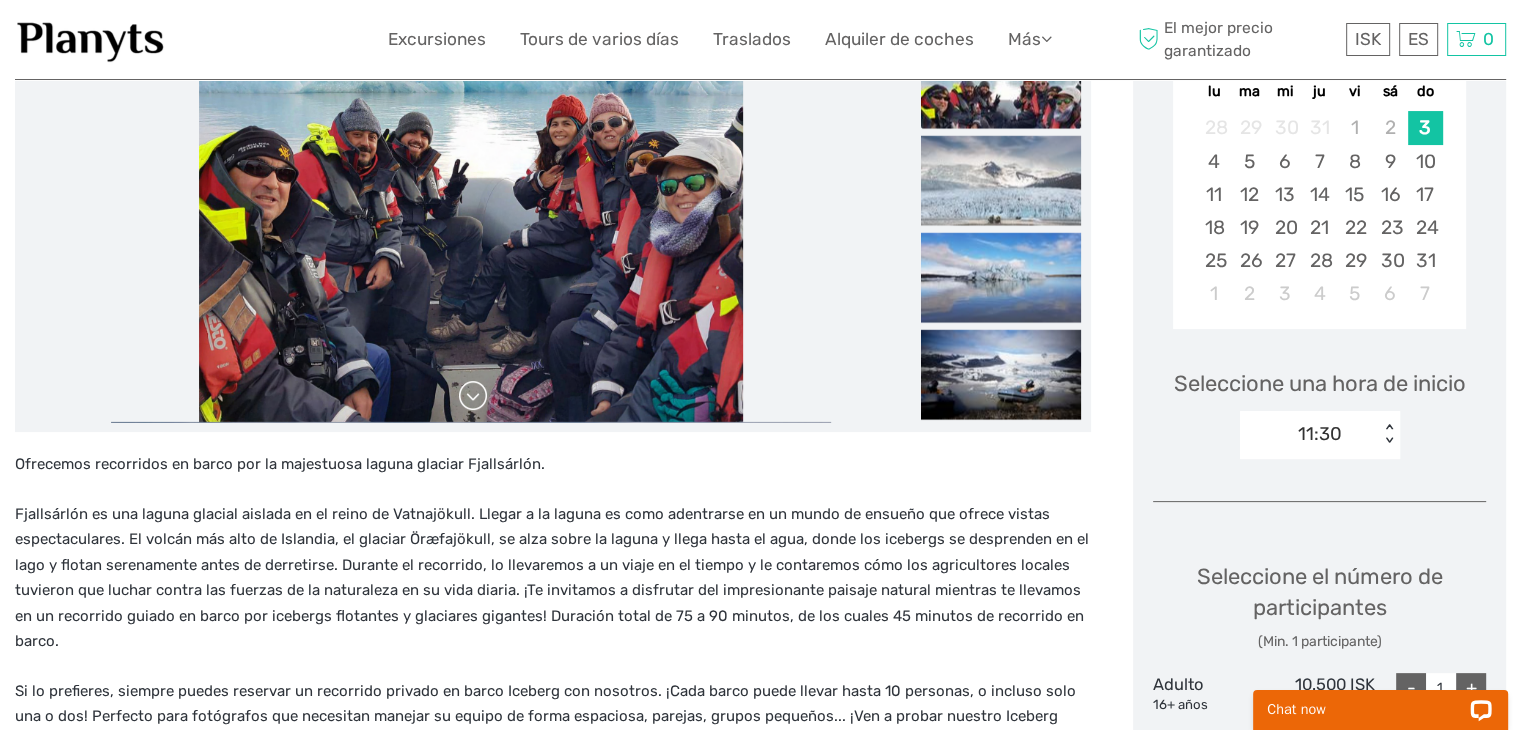 click at bounding box center [473, 396] 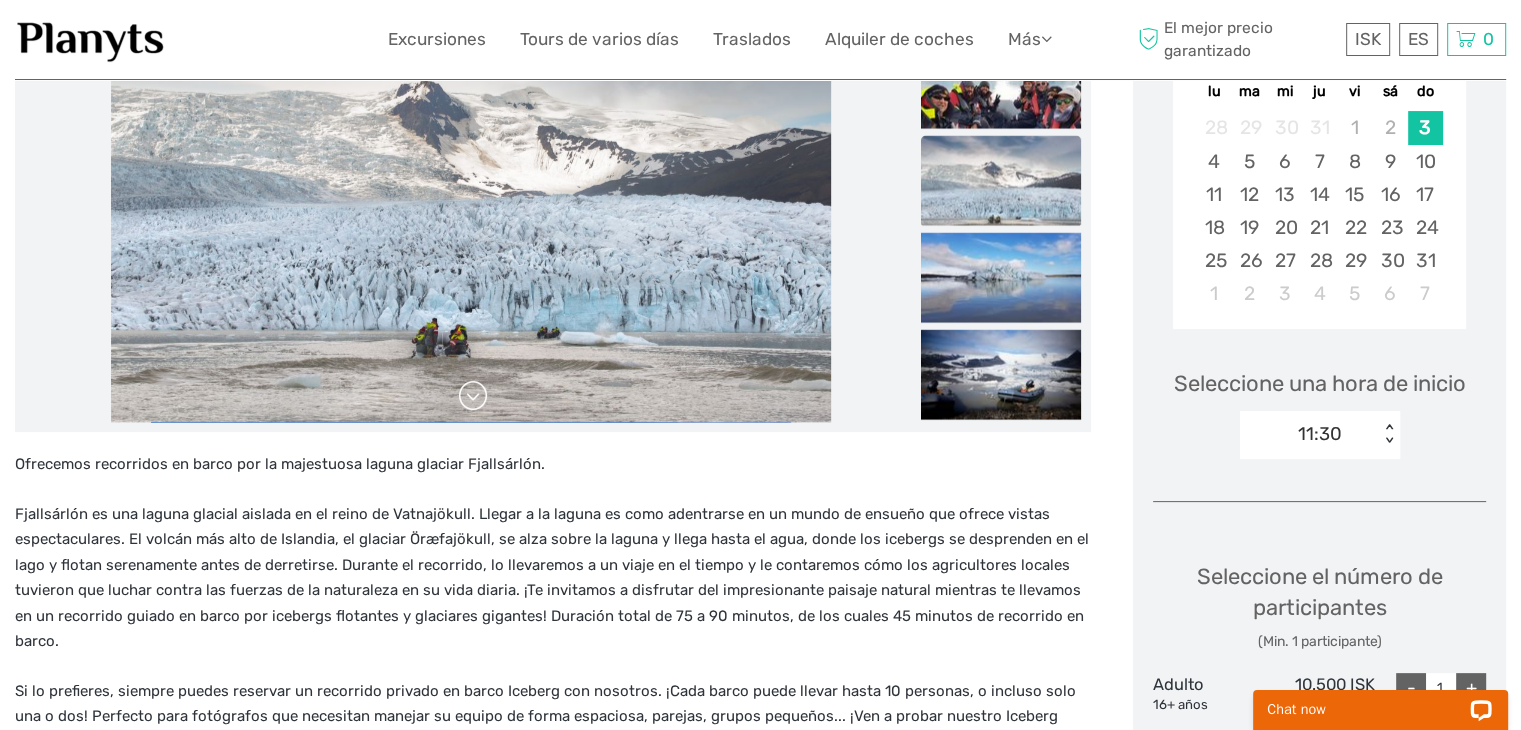click at bounding box center (473, 396) 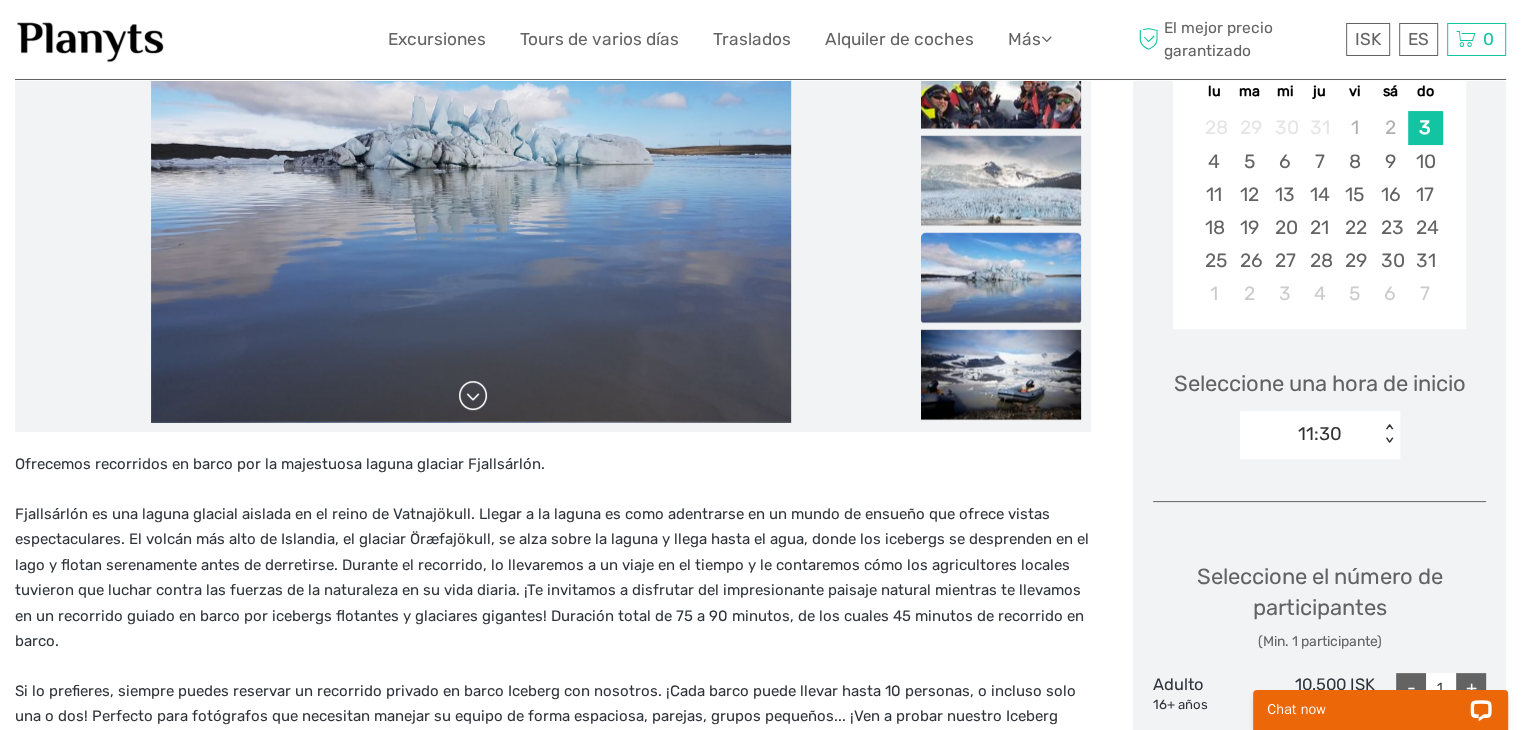 click at bounding box center [473, 396] 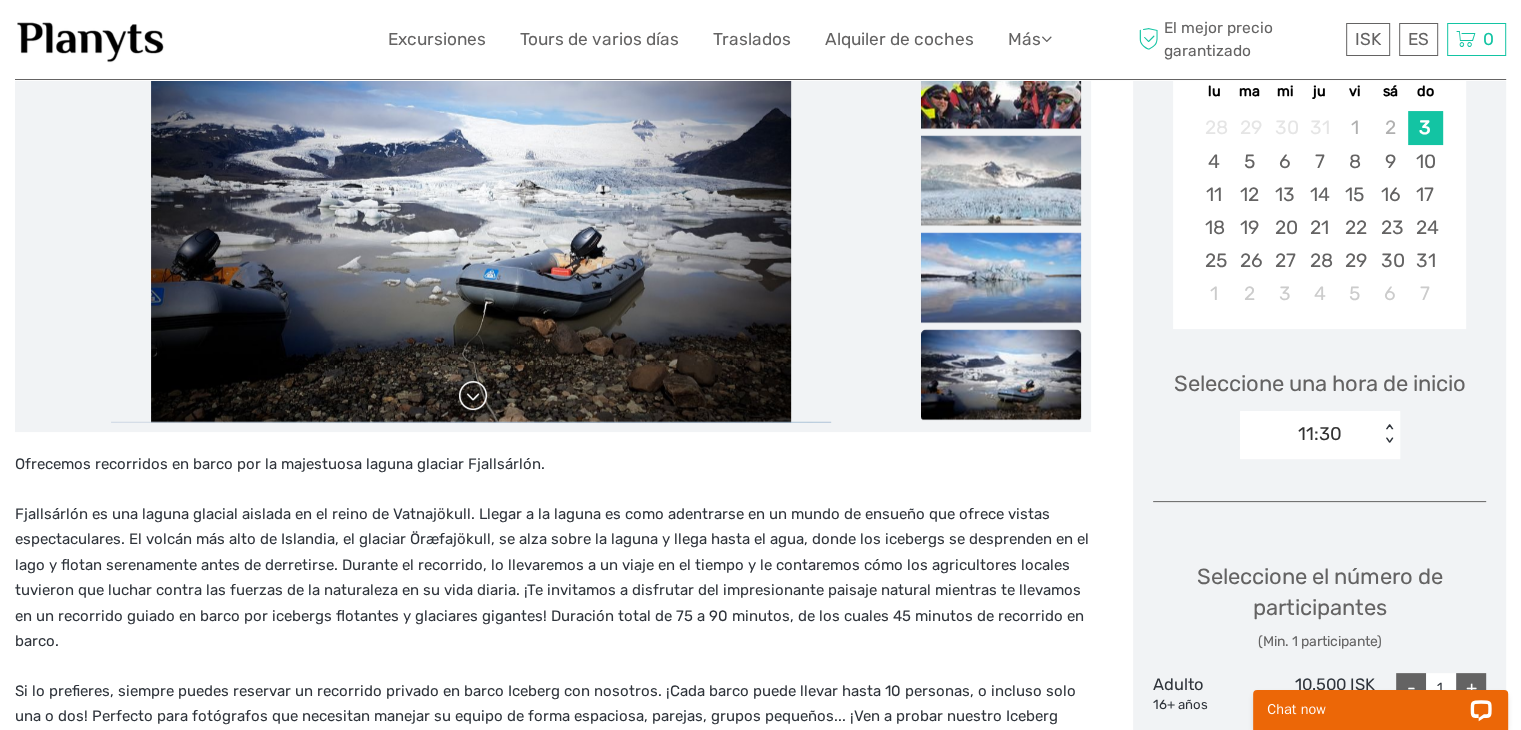 click at bounding box center (473, 396) 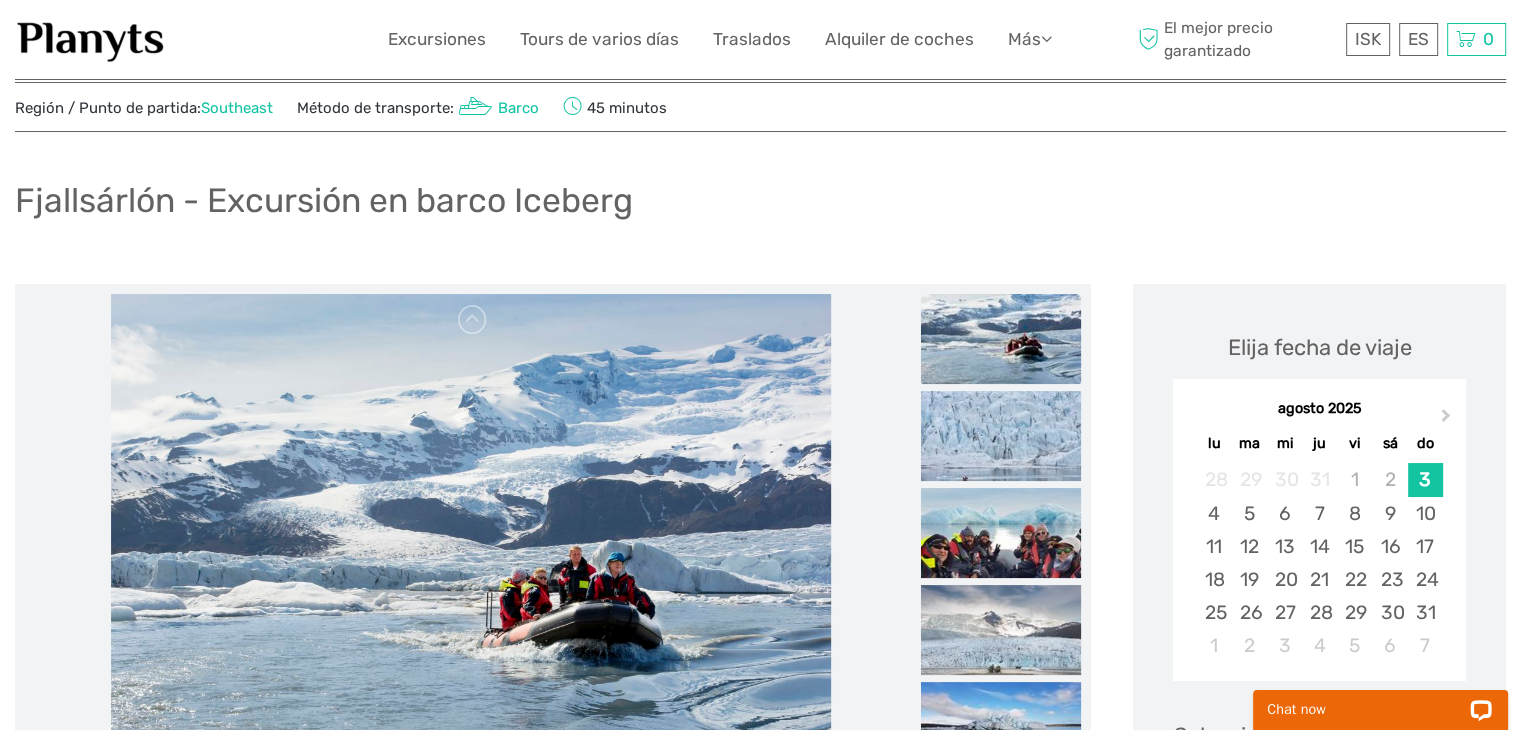 scroll, scrollTop: 0, scrollLeft: 0, axis: both 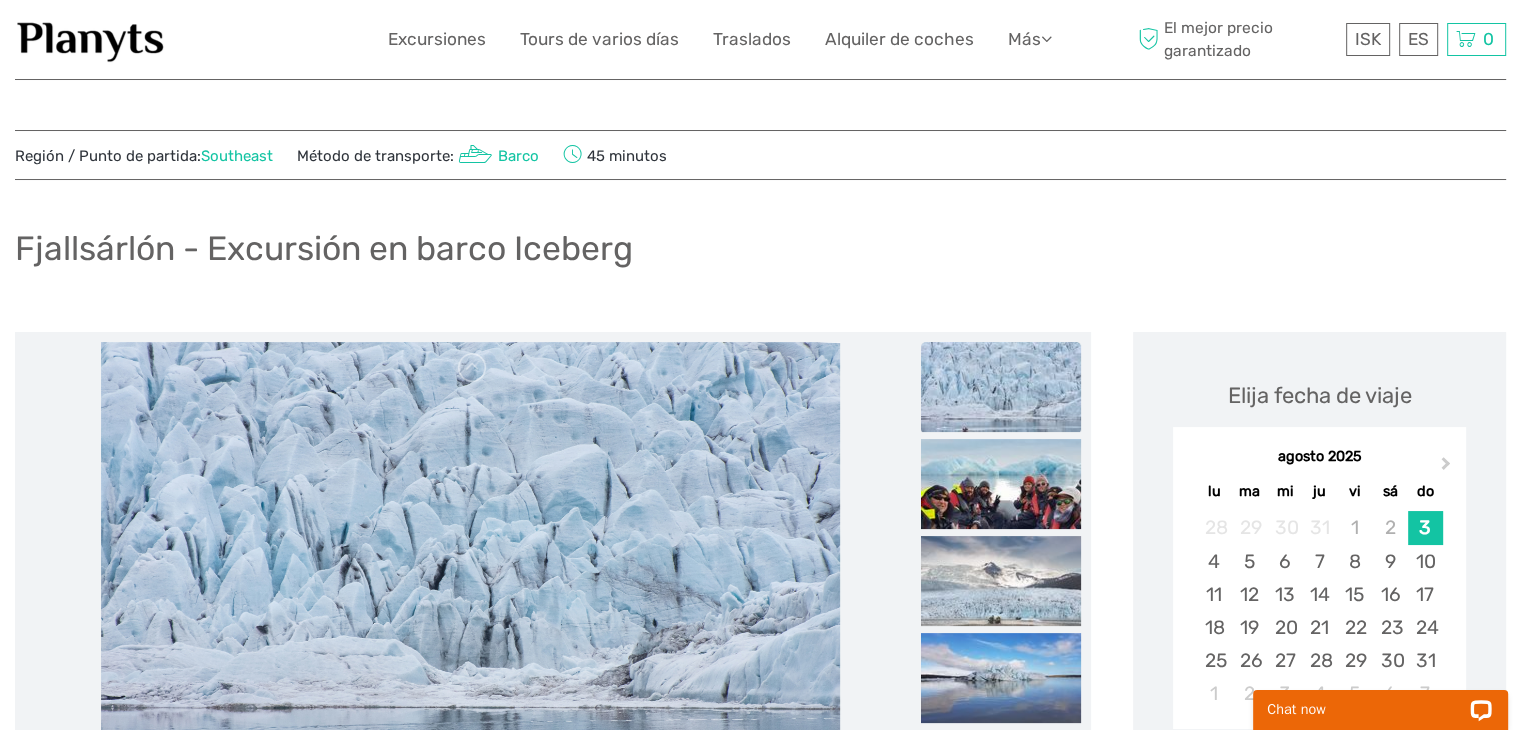 click on "Chat now" at bounding box center (1380, 698) 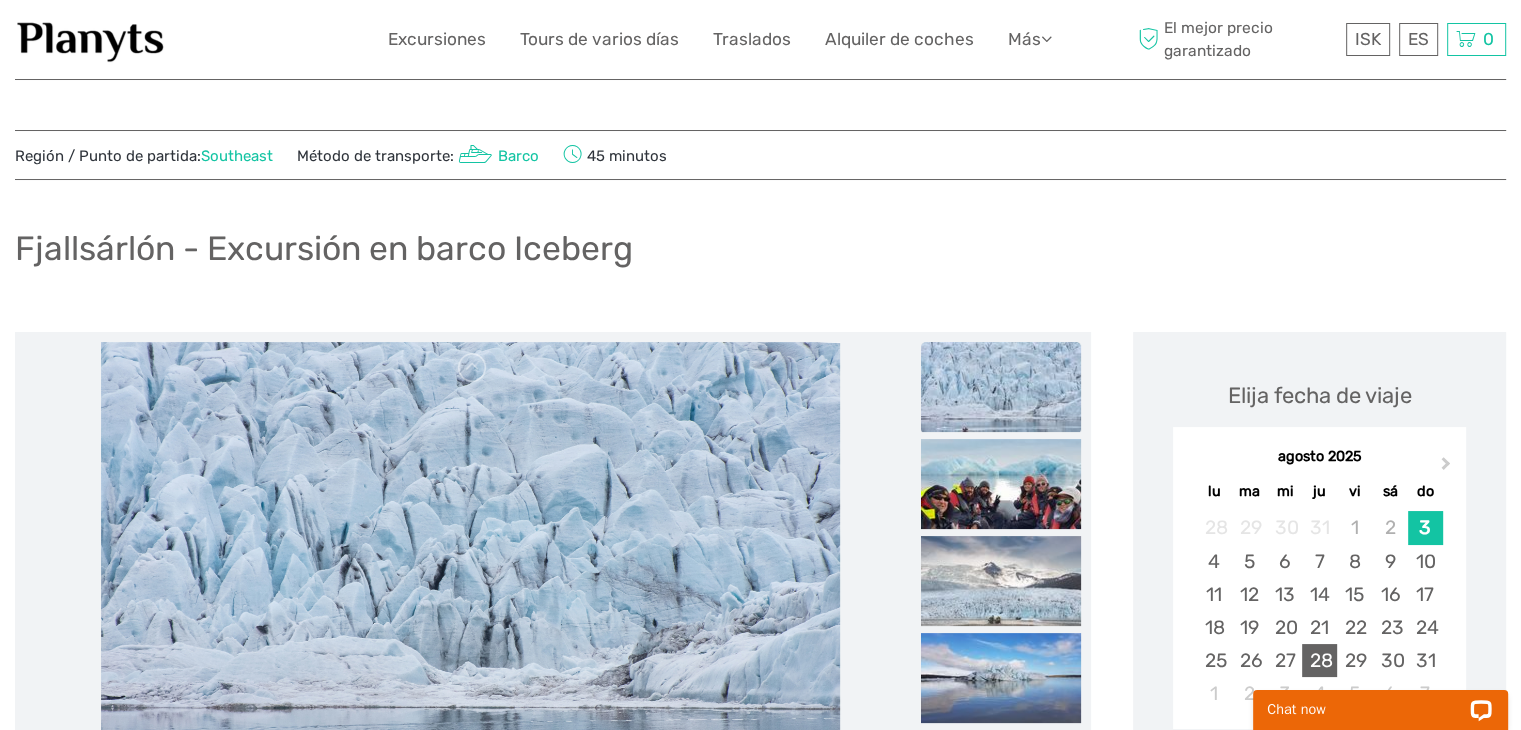 click on "28" at bounding box center (1319, 660) 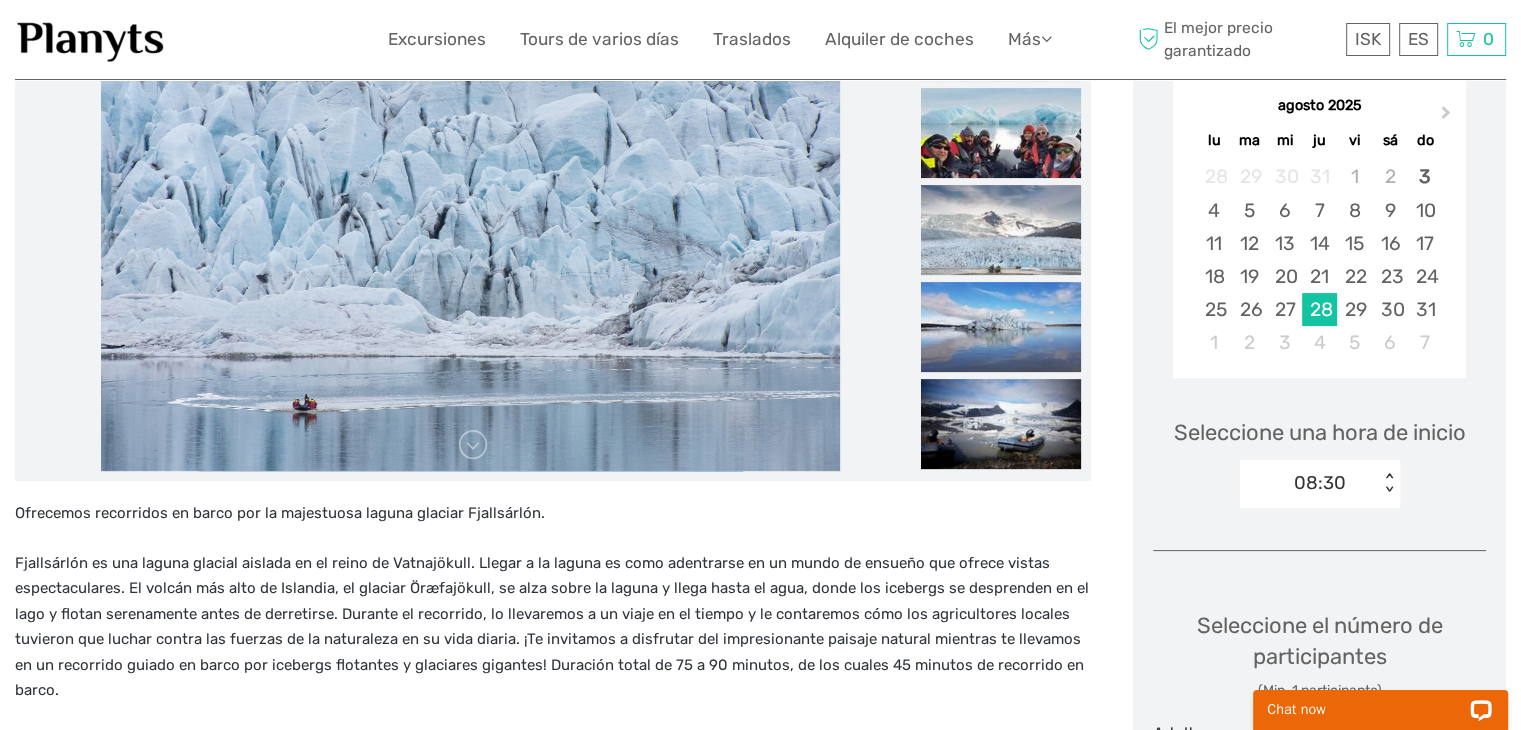scroll, scrollTop: 400, scrollLeft: 0, axis: vertical 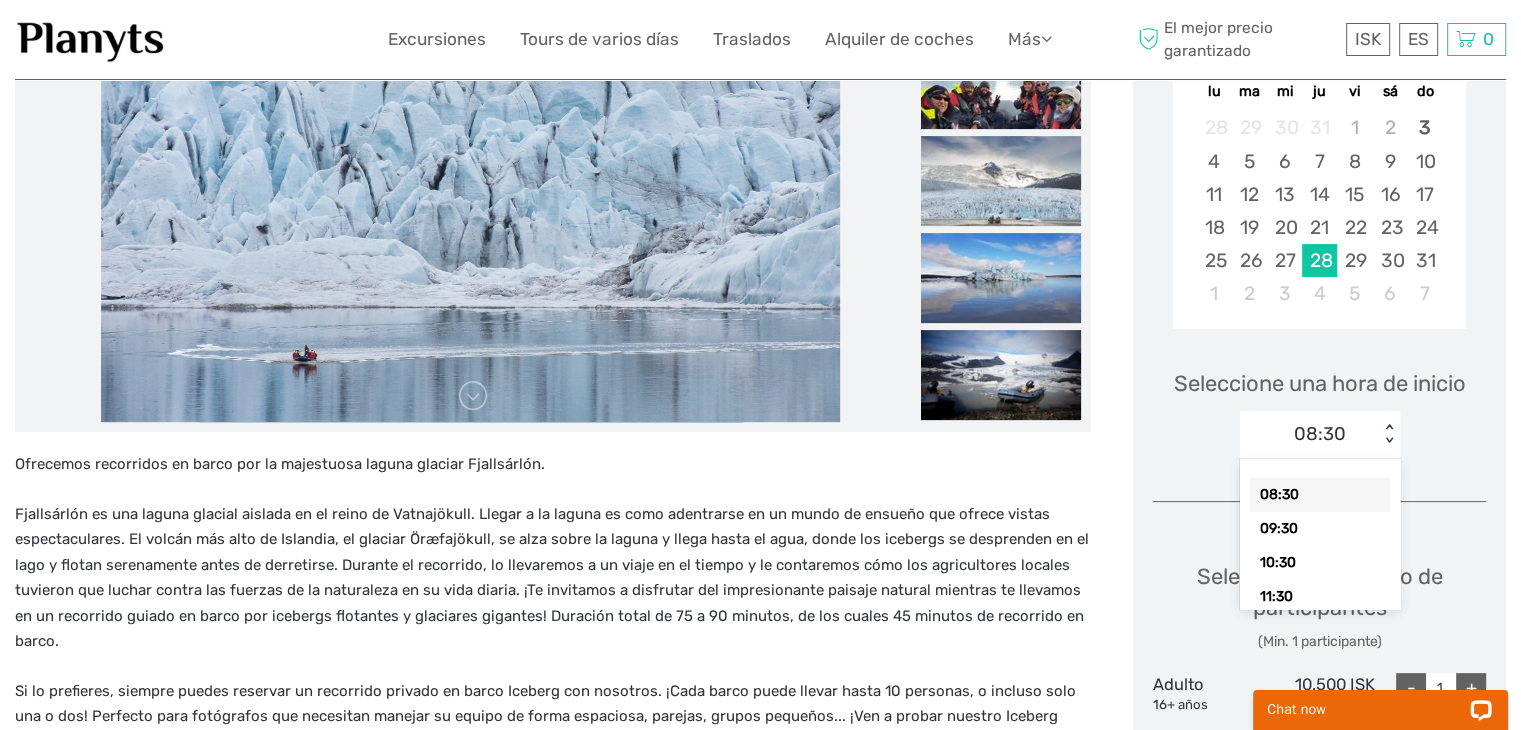 click on "< >" at bounding box center (1389, 434) 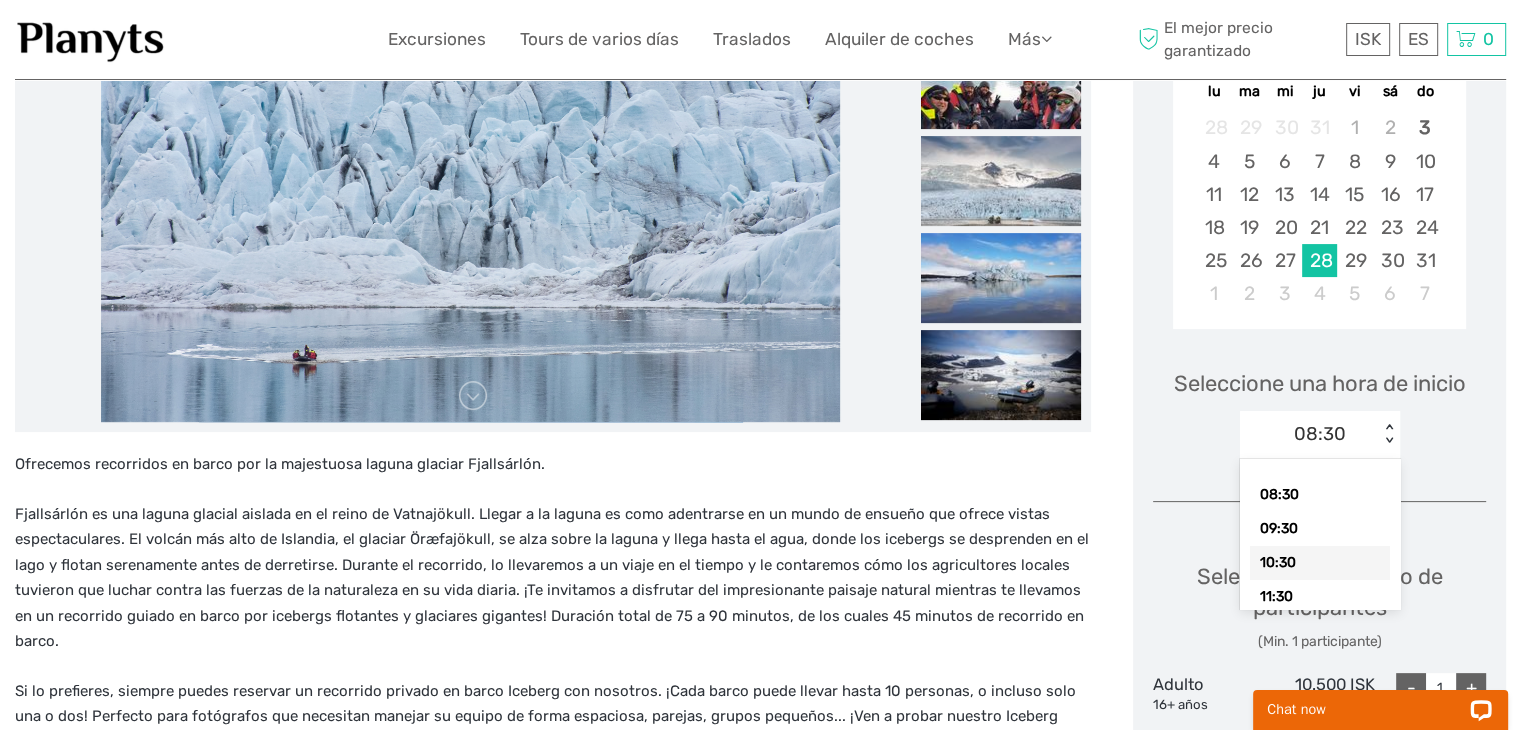 click on "10:30" at bounding box center [1320, 563] 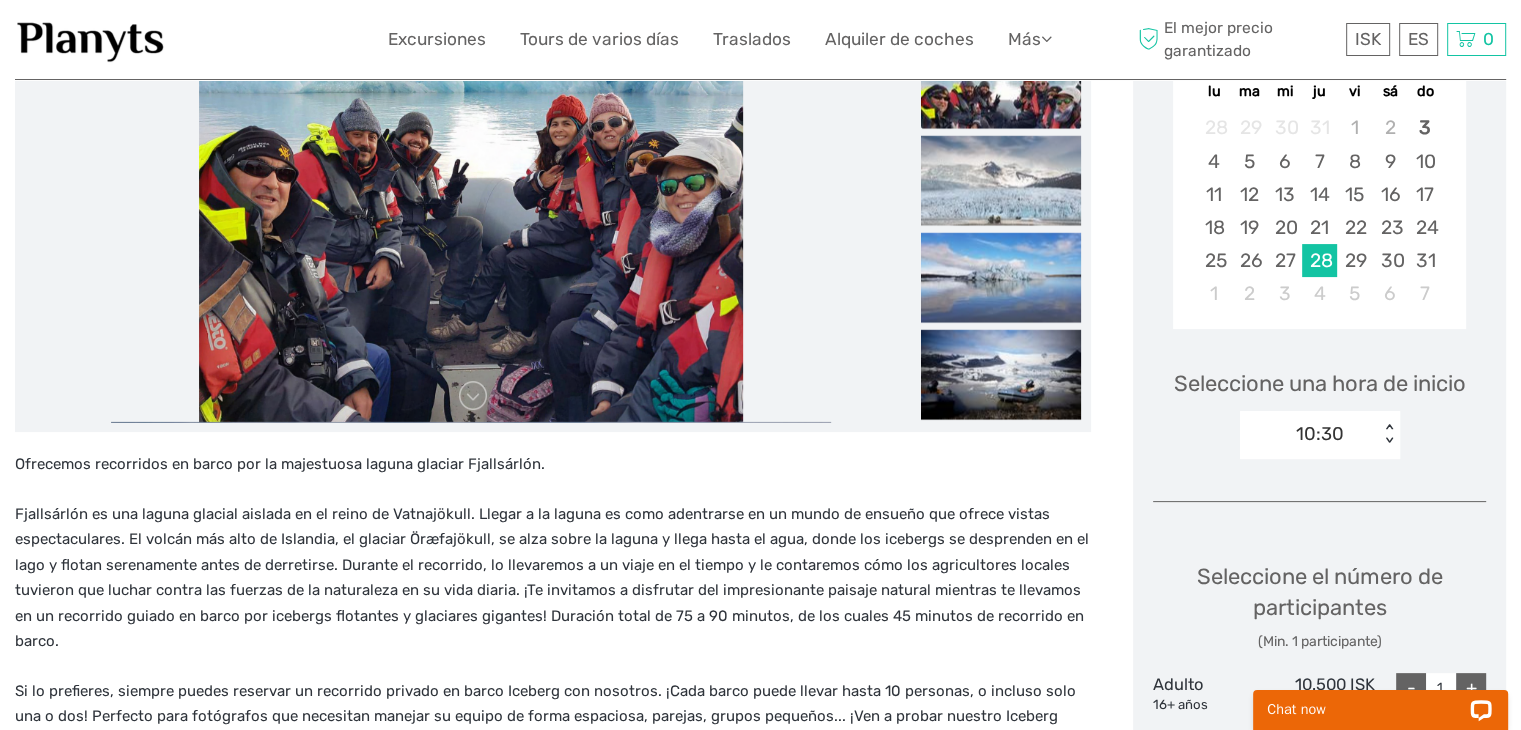 click on "< >" at bounding box center [1389, 434] 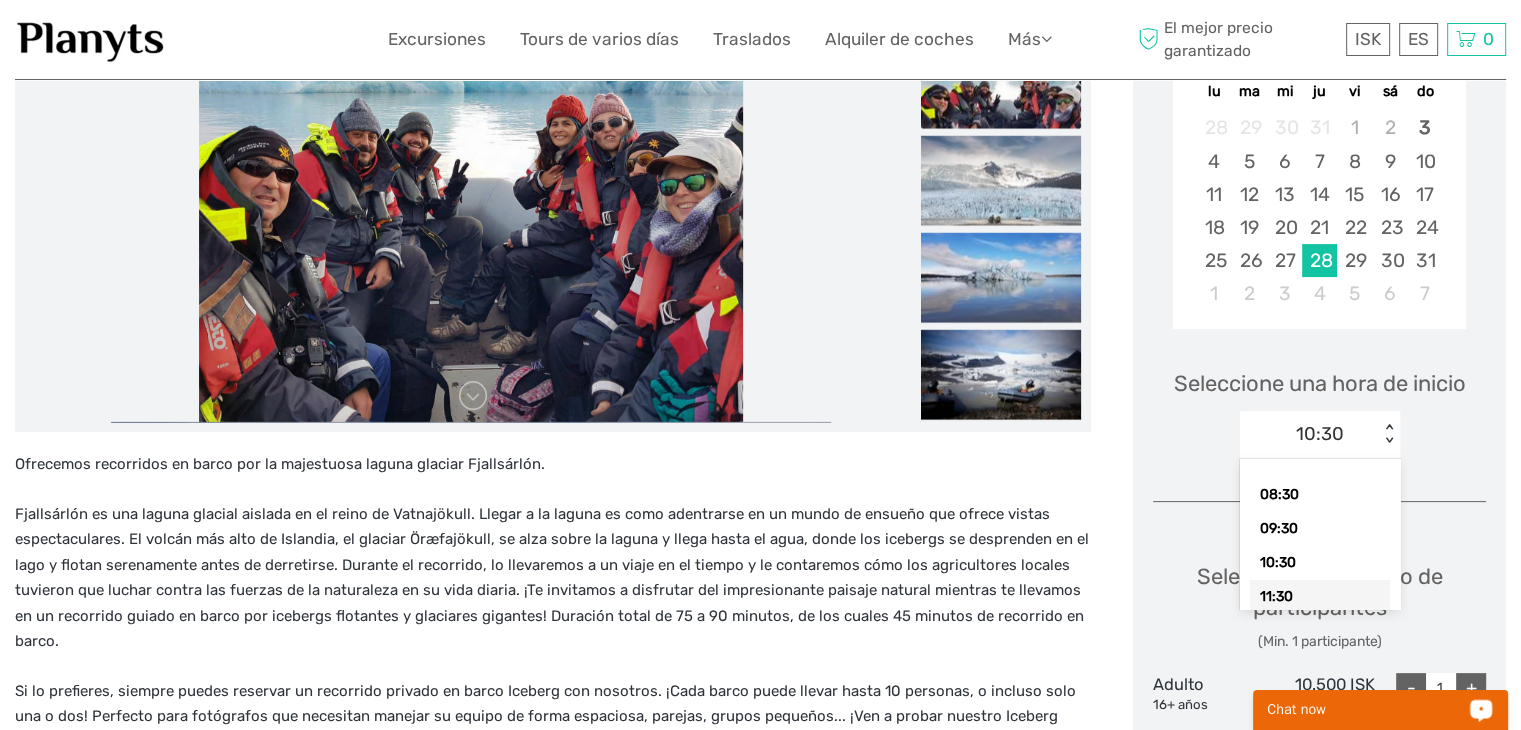 click on "11:30" at bounding box center (1320, 597) 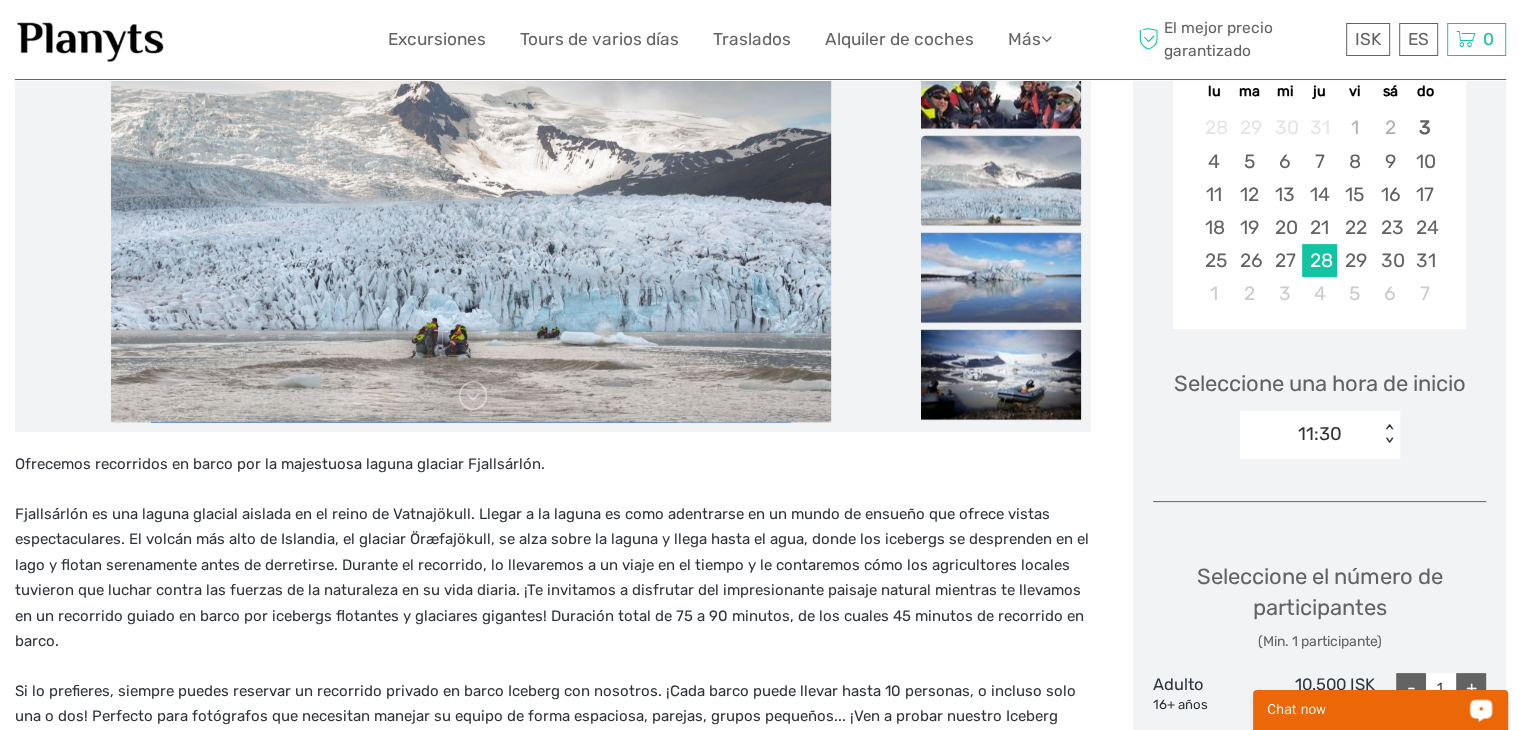 click on "< >" at bounding box center (1389, 434) 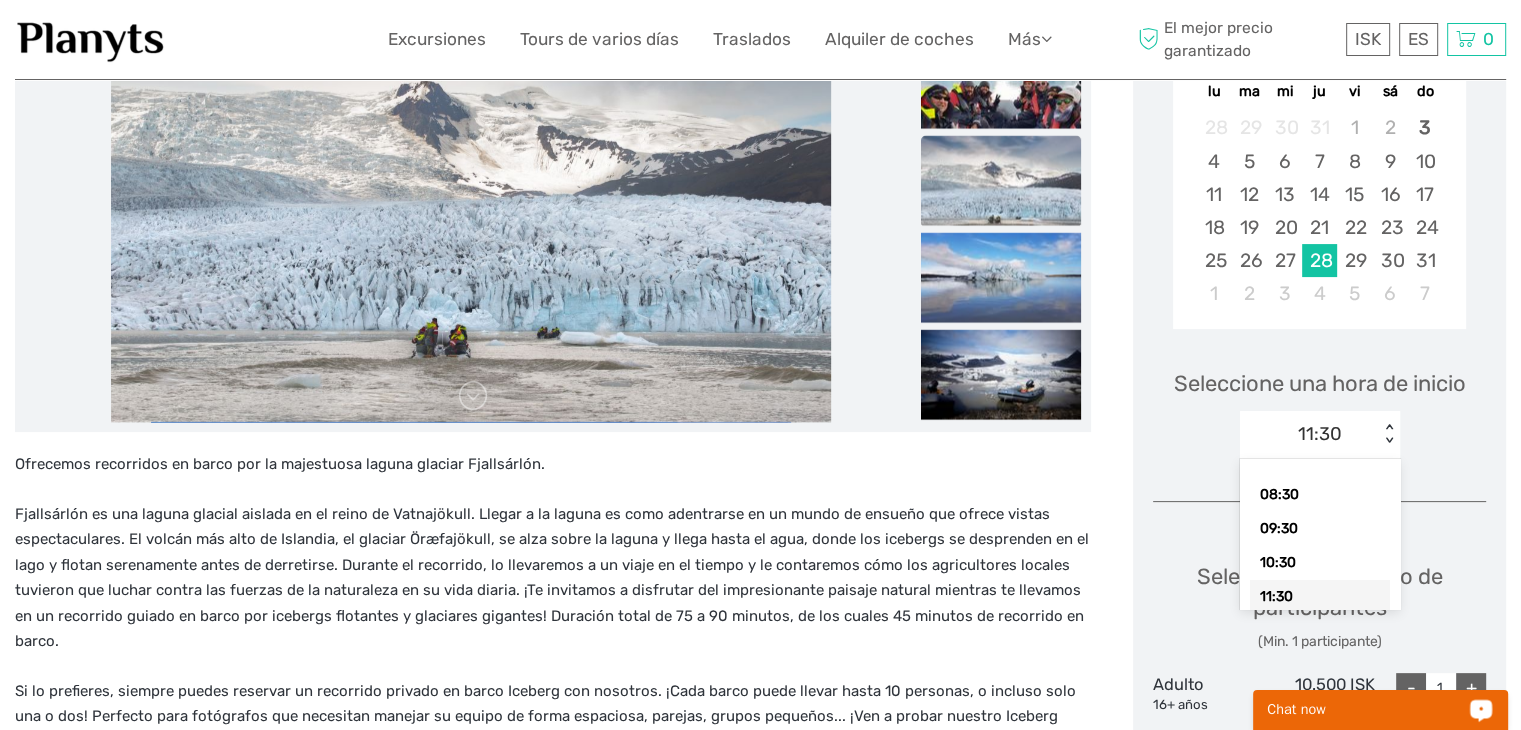 scroll, scrollTop: 40, scrollLeft: 0, axis: vertical 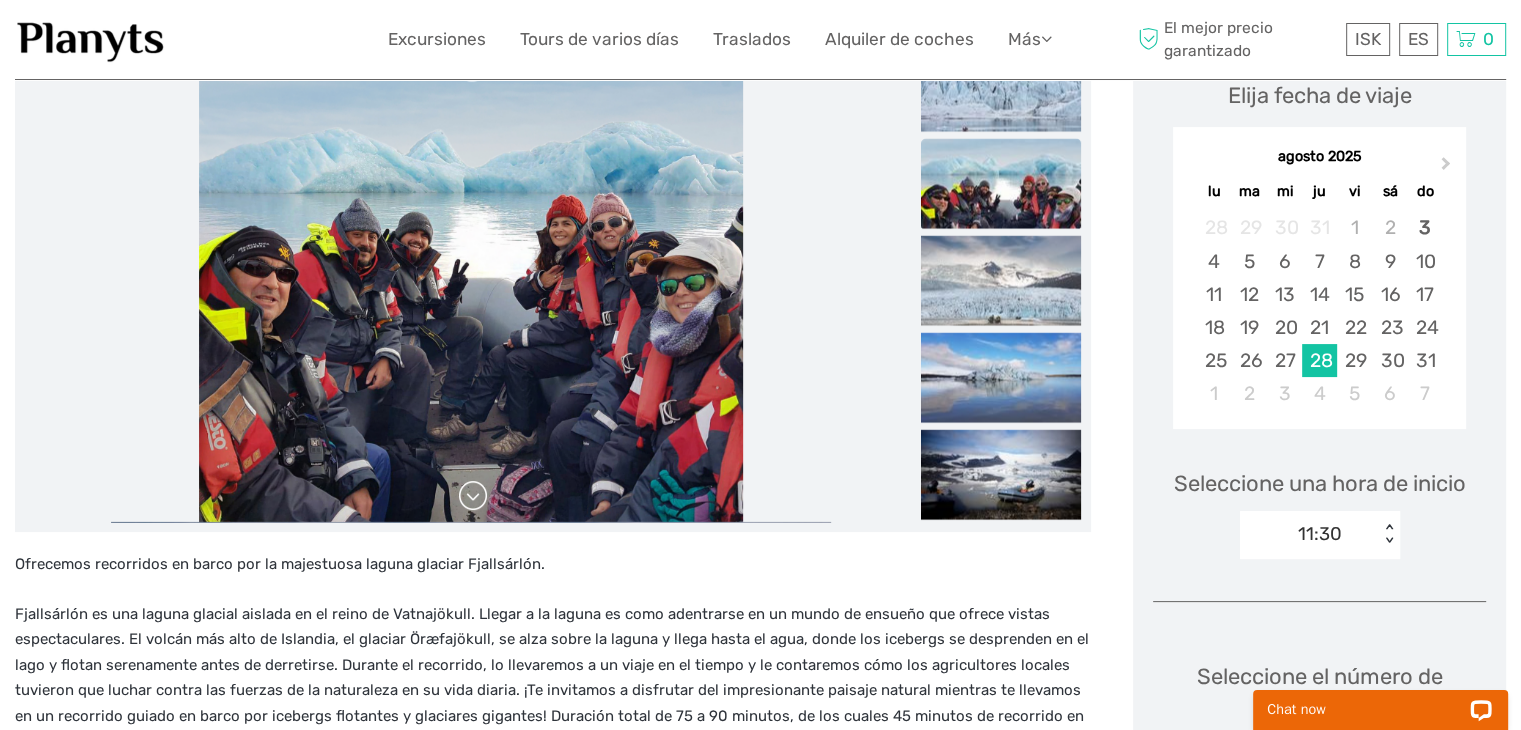 click at bounding box center [473, 496] 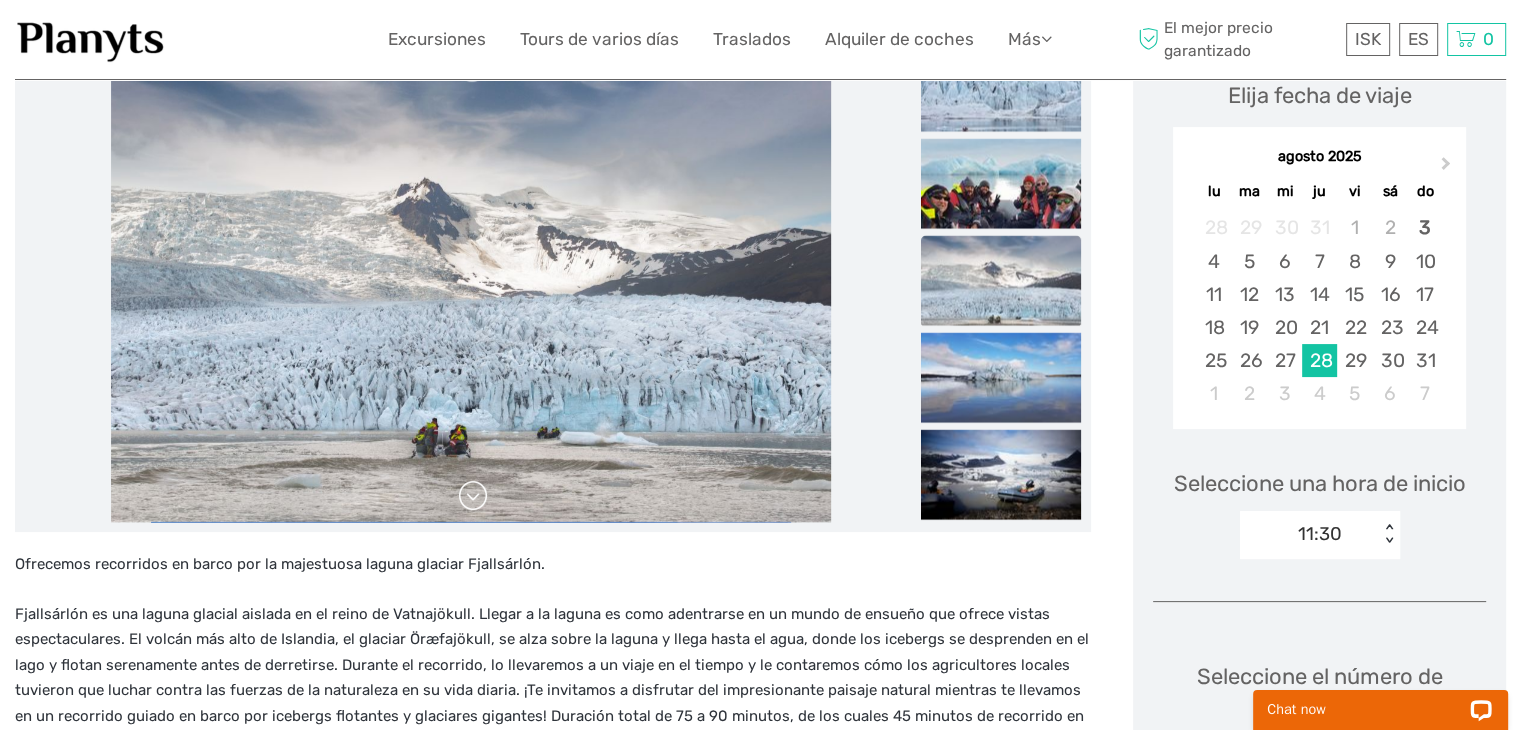 click at bounding box center [473, 496] 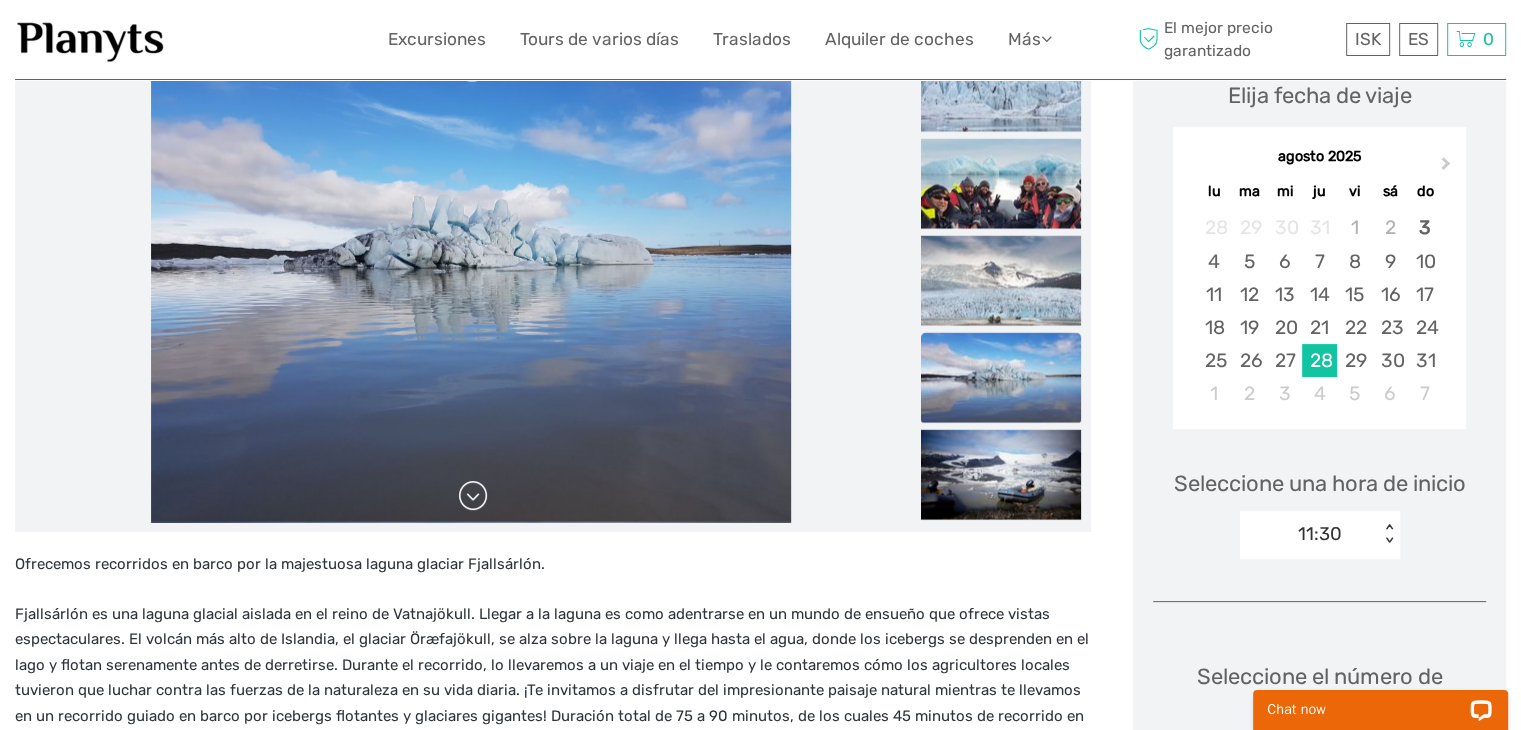 click at bounding box center (473, 496) 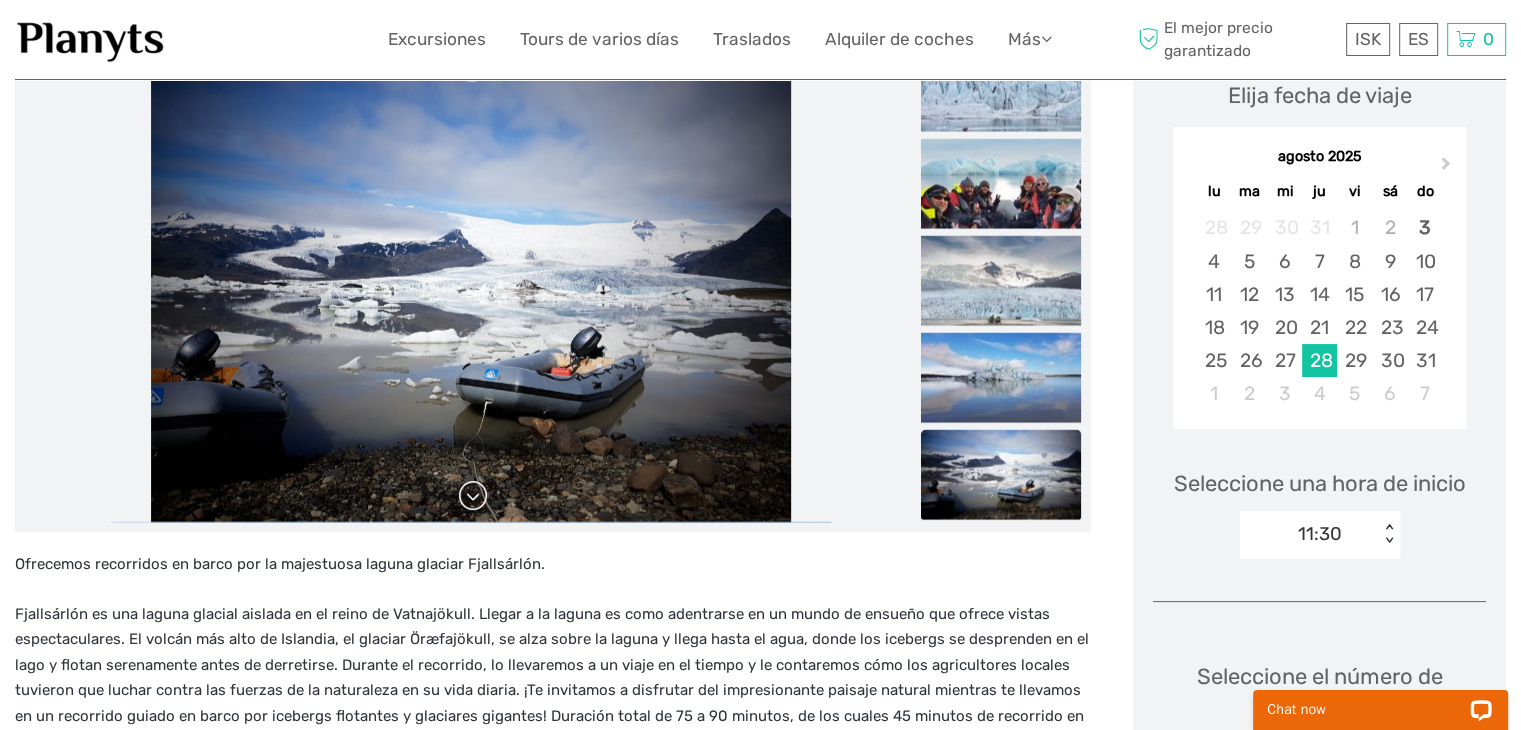 click at bounding box center [473, 496] 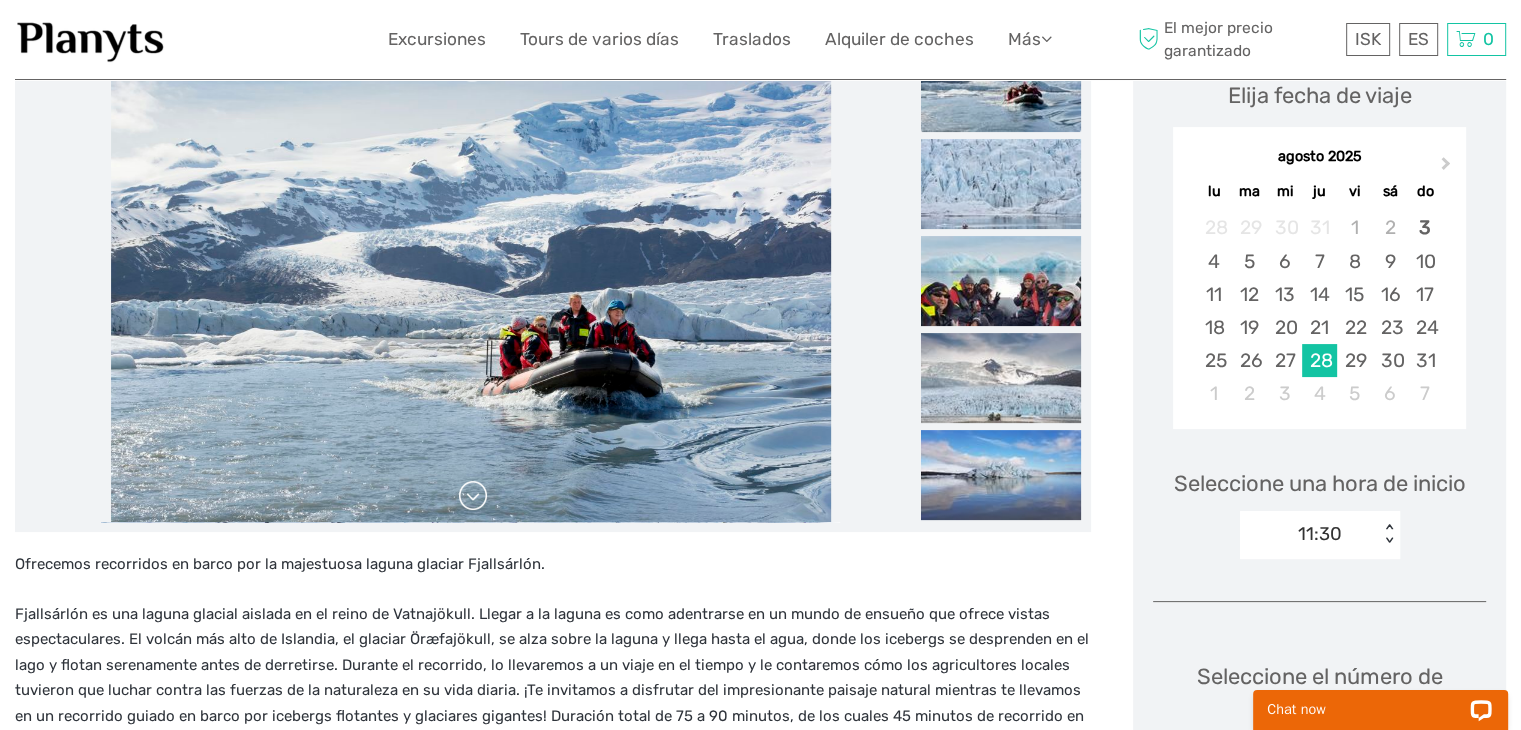 click at bounding box center [473, 496] 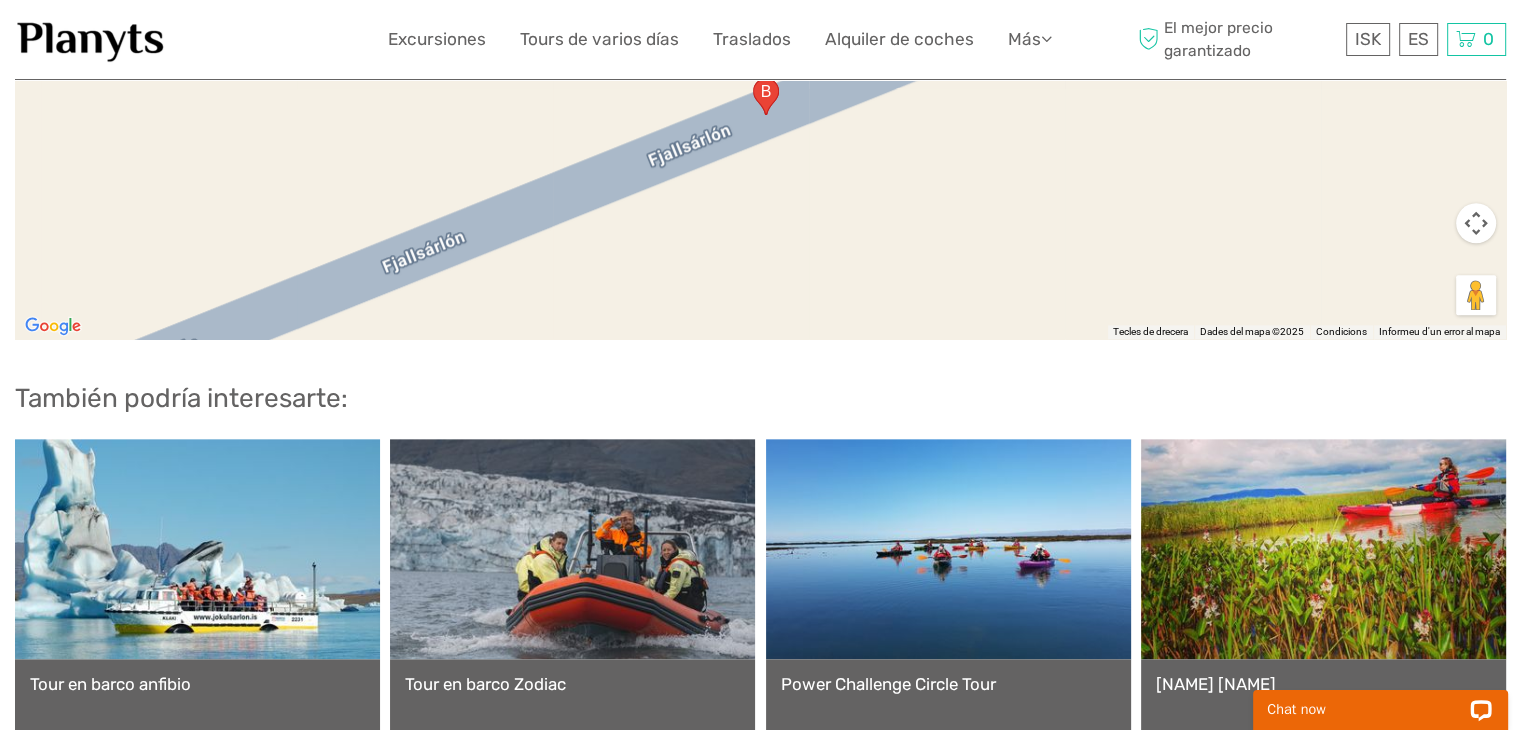 scroll, scrollTop: 2500, scrollLeft: 0, axis: vertical 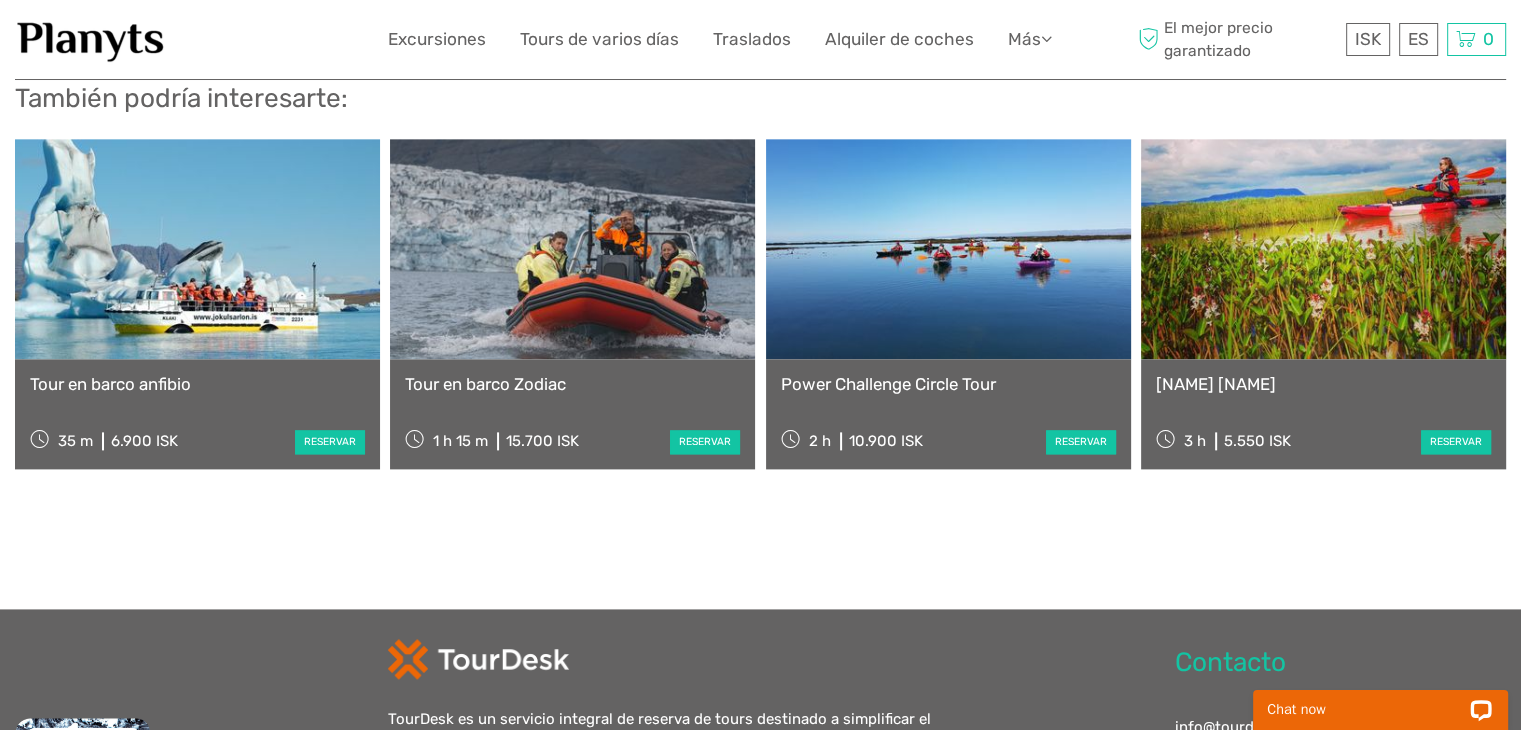 click on "Tour en barco Zodiac" at bounding box center [572, 384] 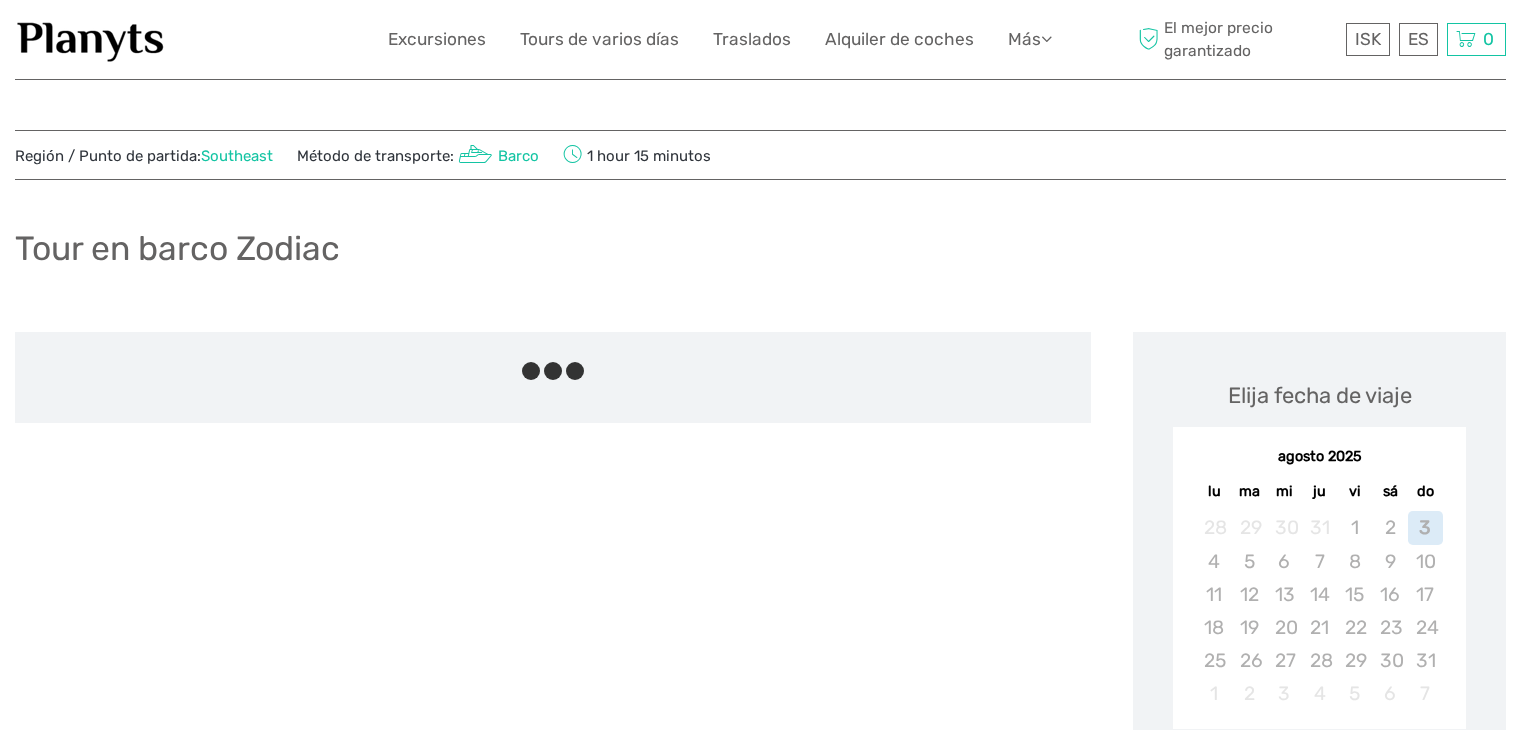 scroll, scrollTop: 0, scrollLeft: 0, axis: both 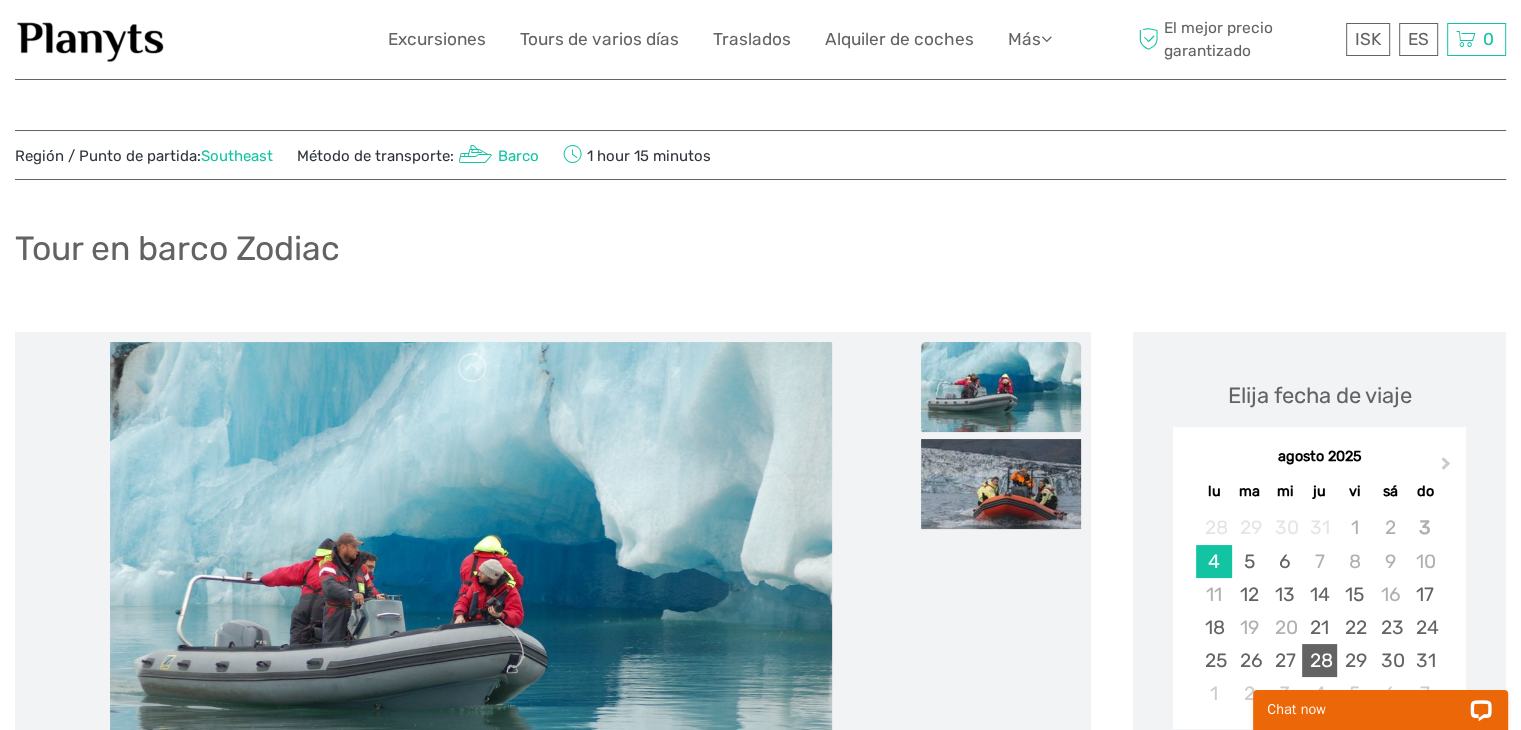 click on "28" at bounding box center (1319, 660) 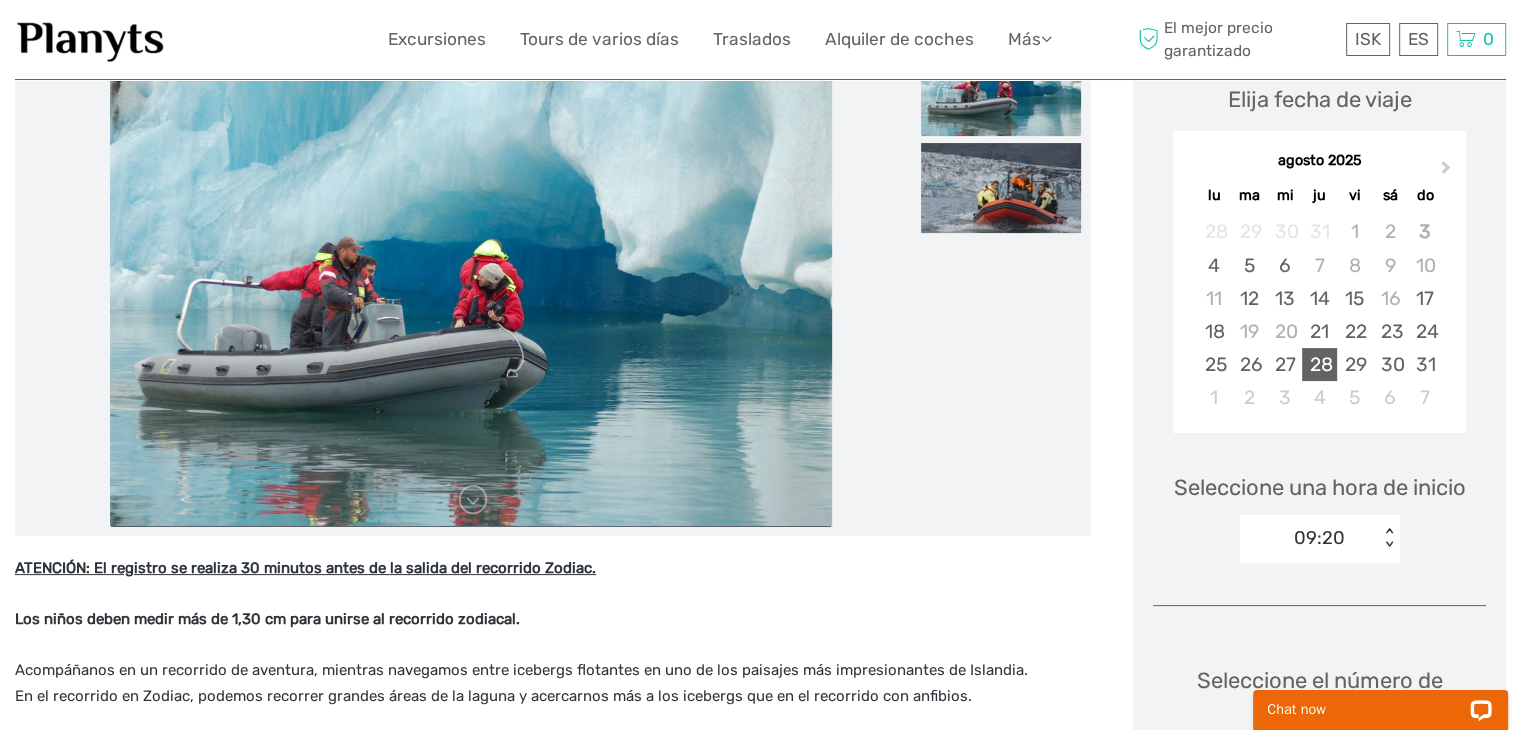 scroll, scrollTop: 300, scrollLeft: 0, axis: vertical 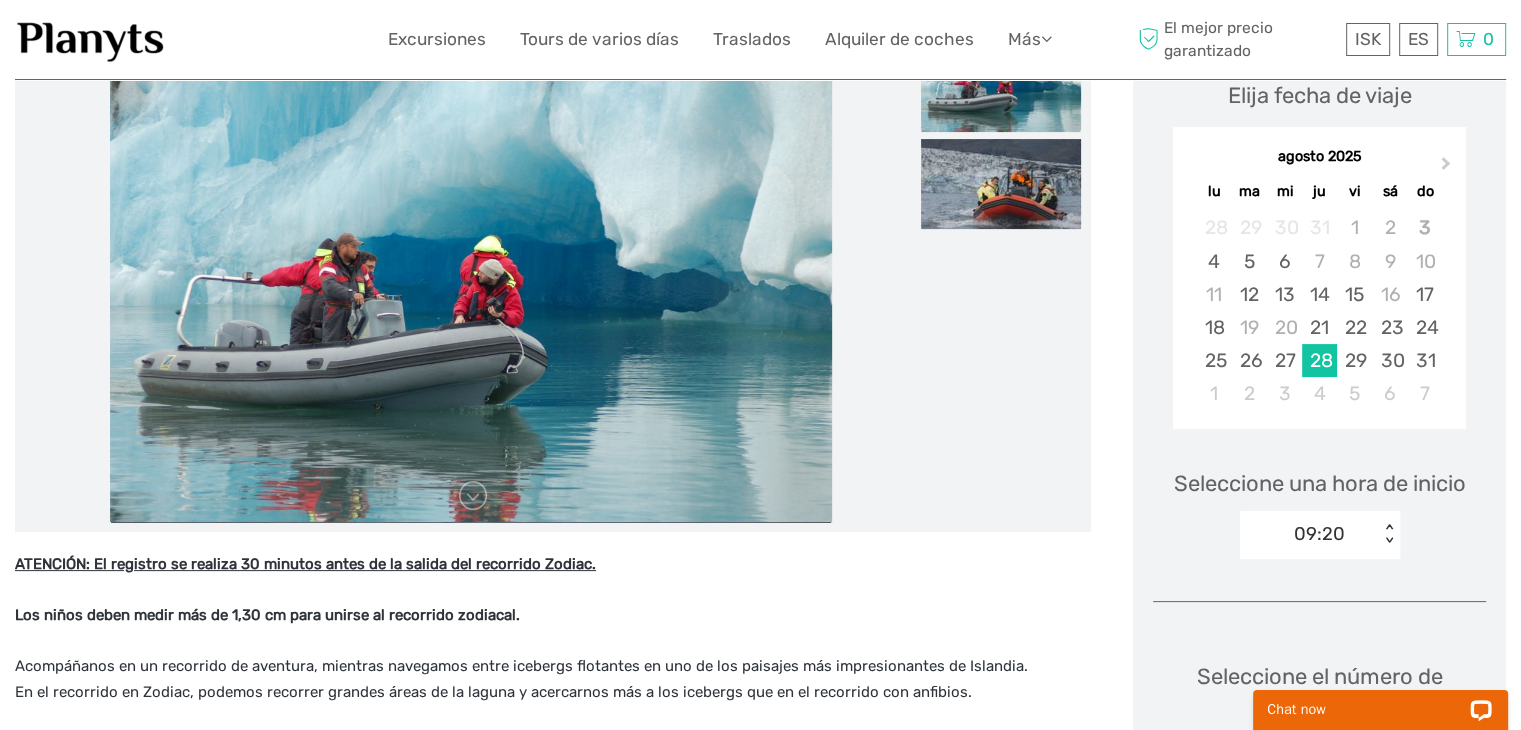 click on "< >" at bounding box center [1389, 534] 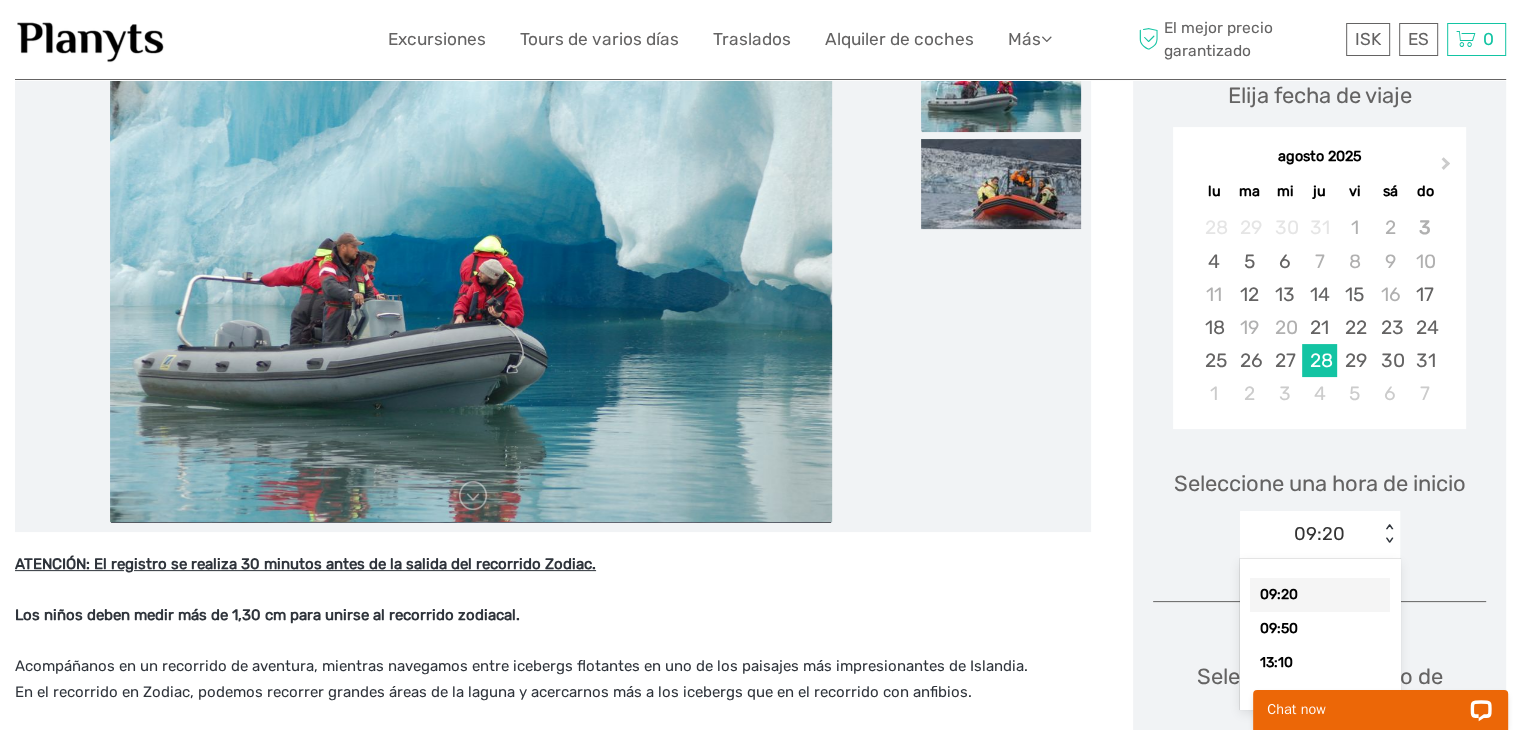 scroll, scrollTop: 92, scrollLeft: 0, axis: vertical 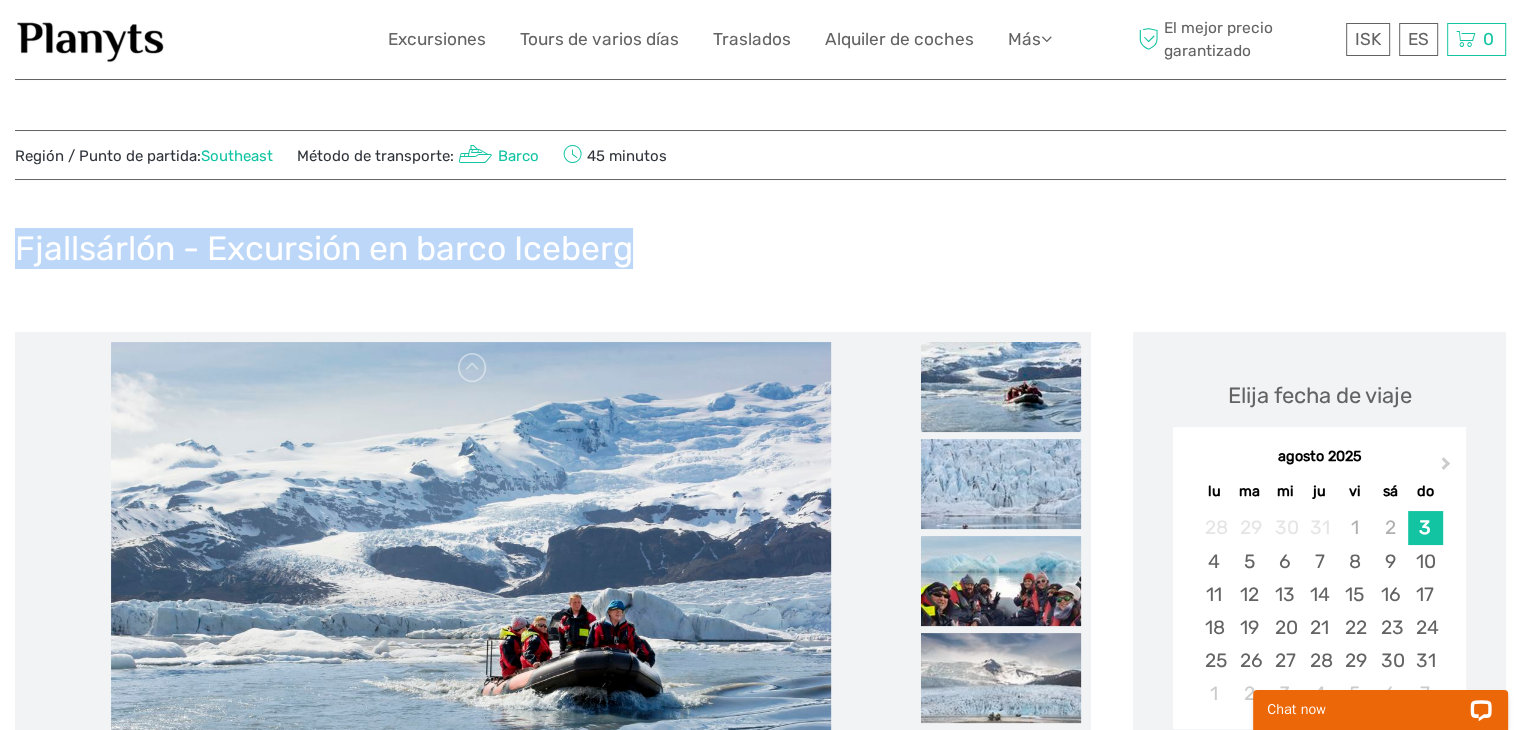 drag, startPoint x: 639, startPoint y: 253, endPoint x: 12, endPoint y: 273, distance: 627.3189 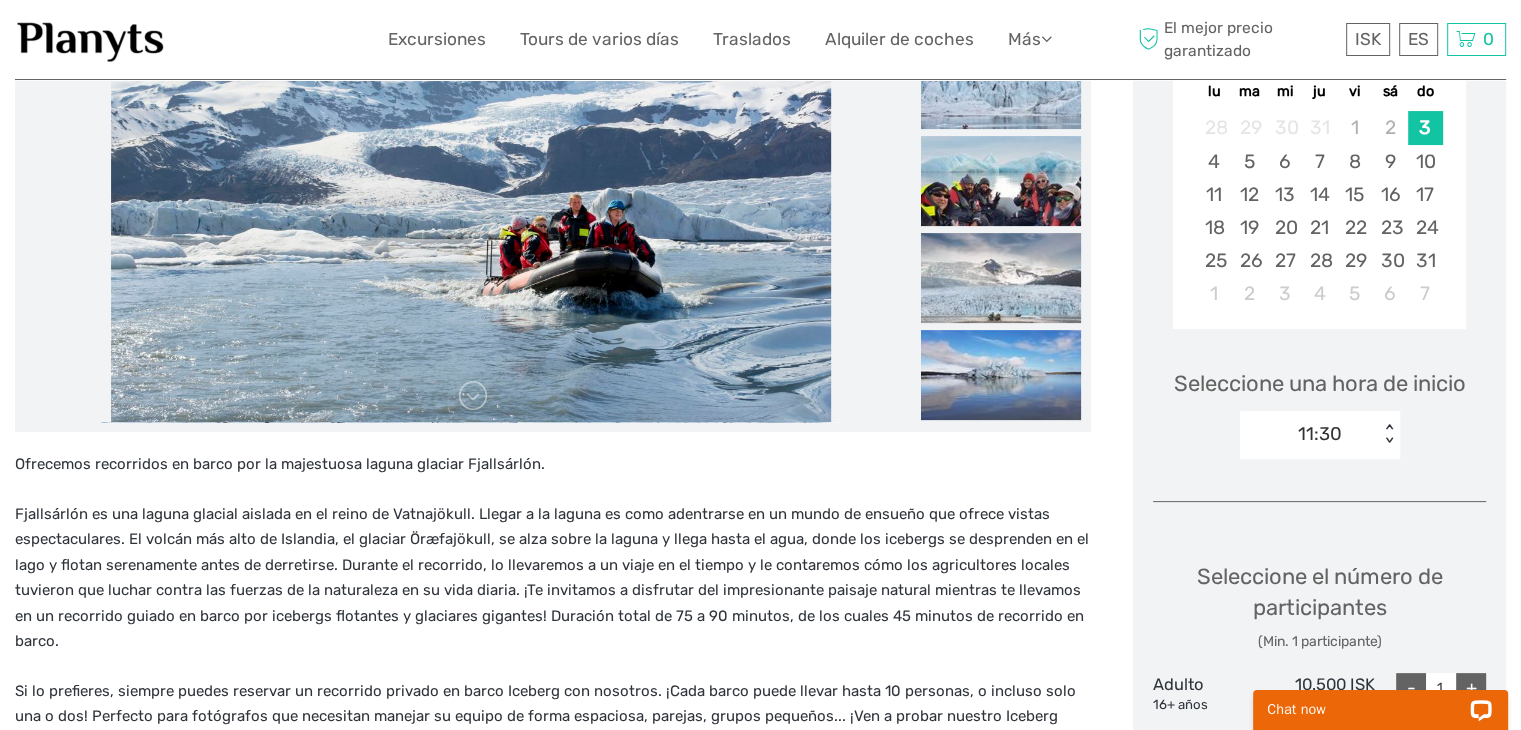scroll, scrollTop: 600, scrollLeft: 0, axis: vertical 